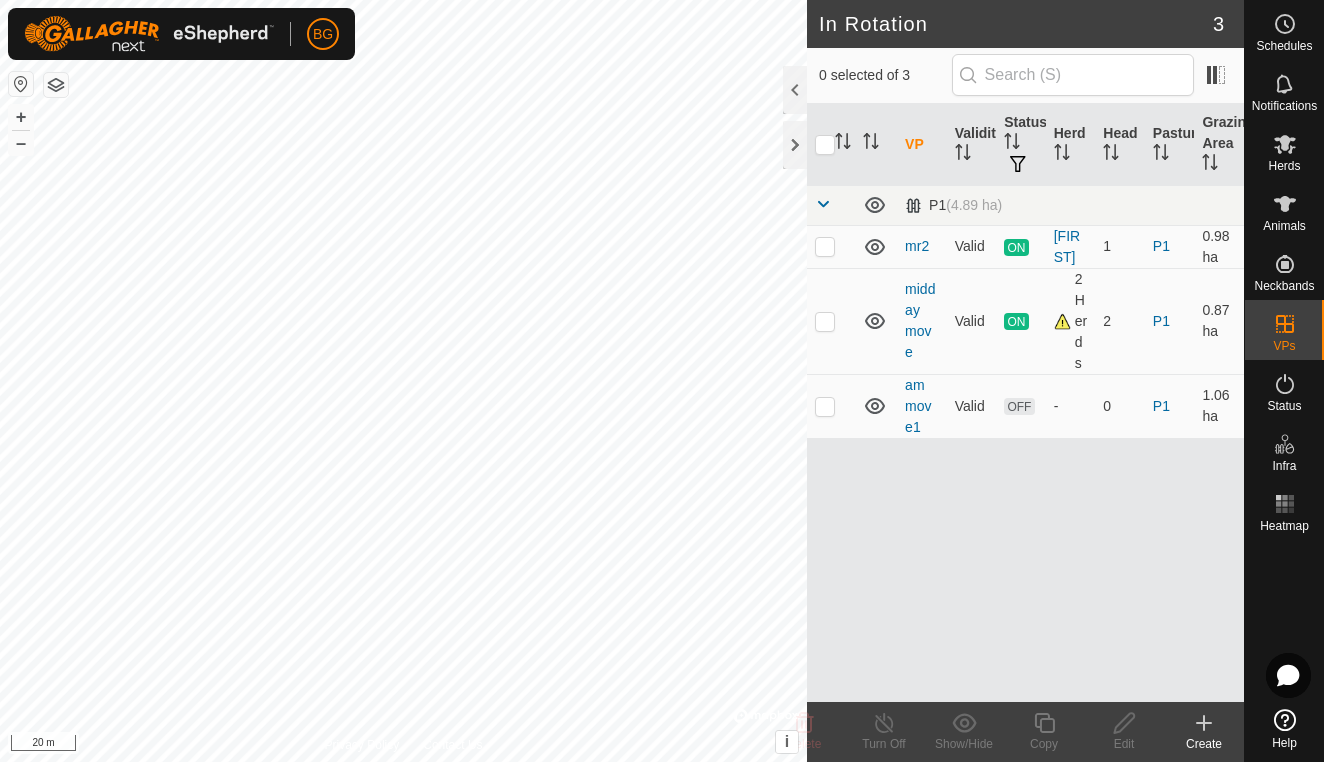 scroll, scrollTop: 0, scrollLeft: 0, axis: both 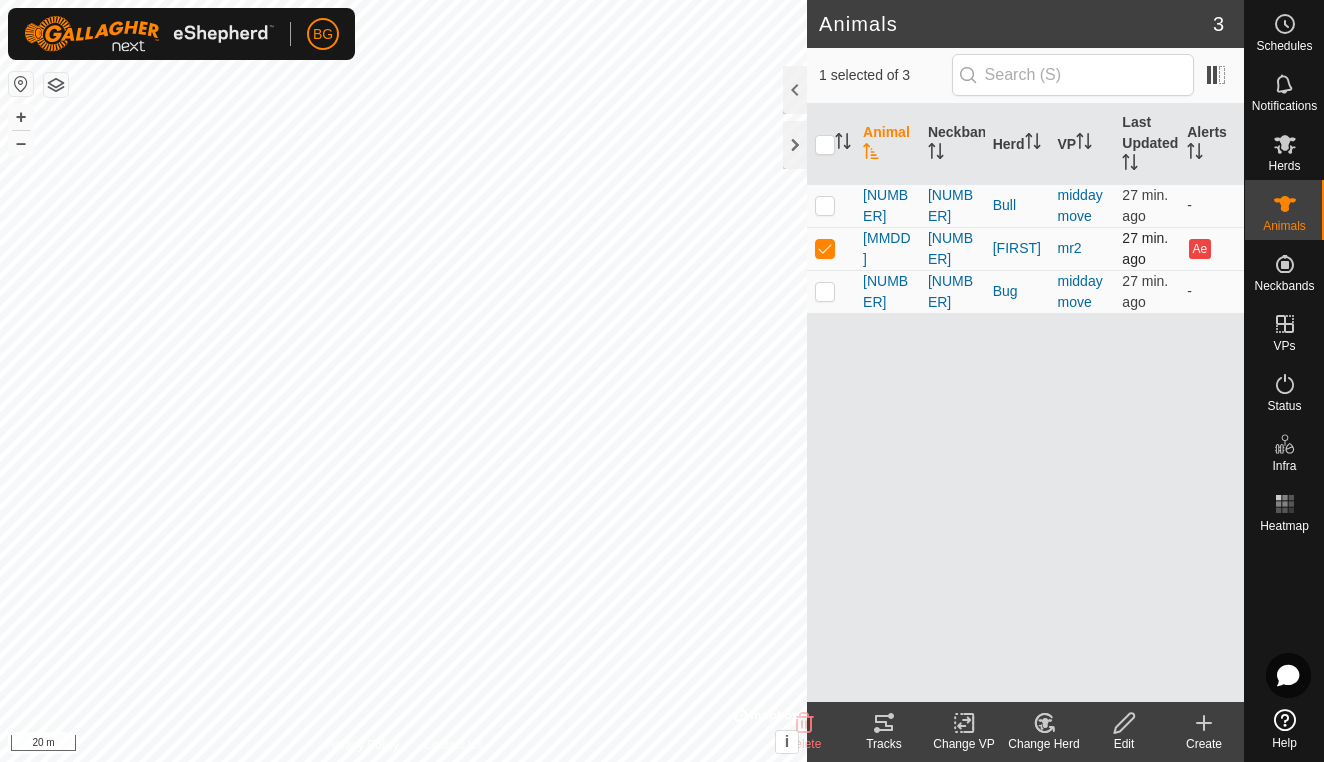 click at bounding box center (825, 248) 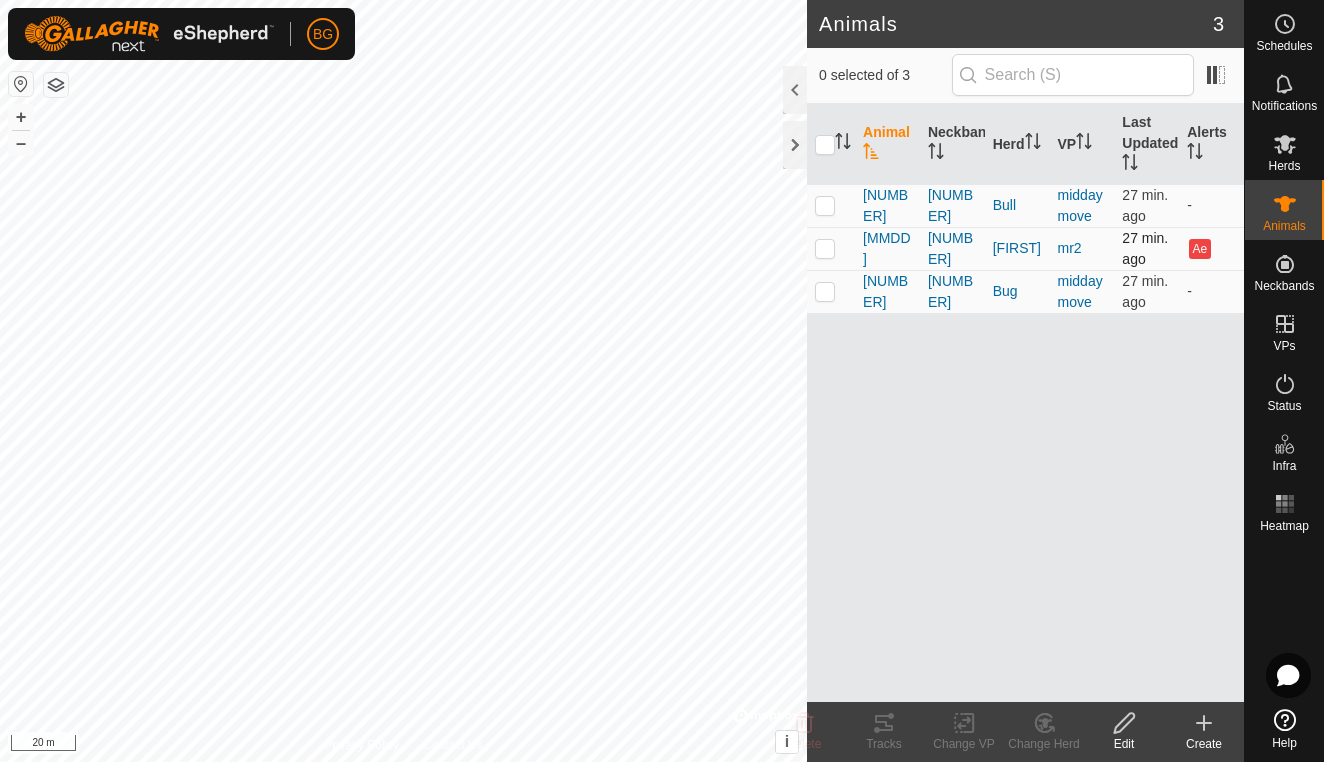 click at bounding box center (825, 248) 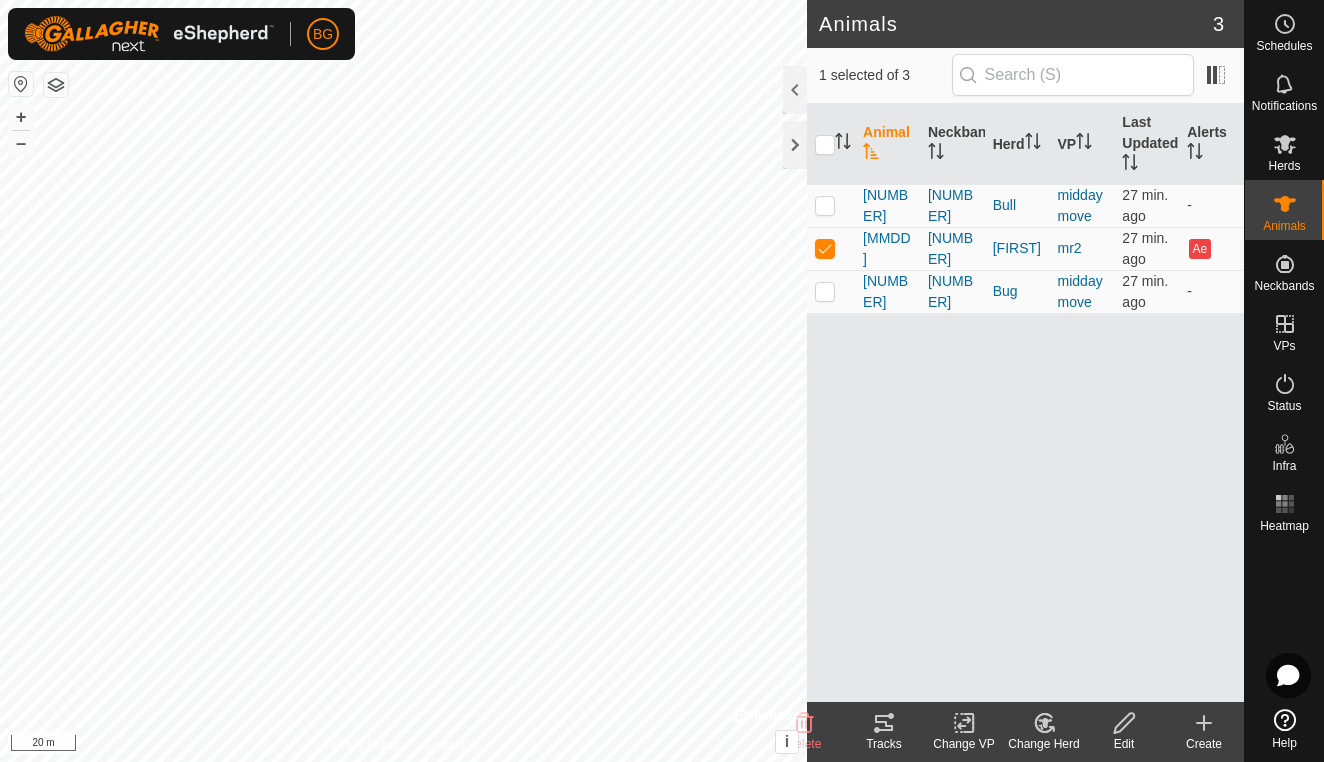 click 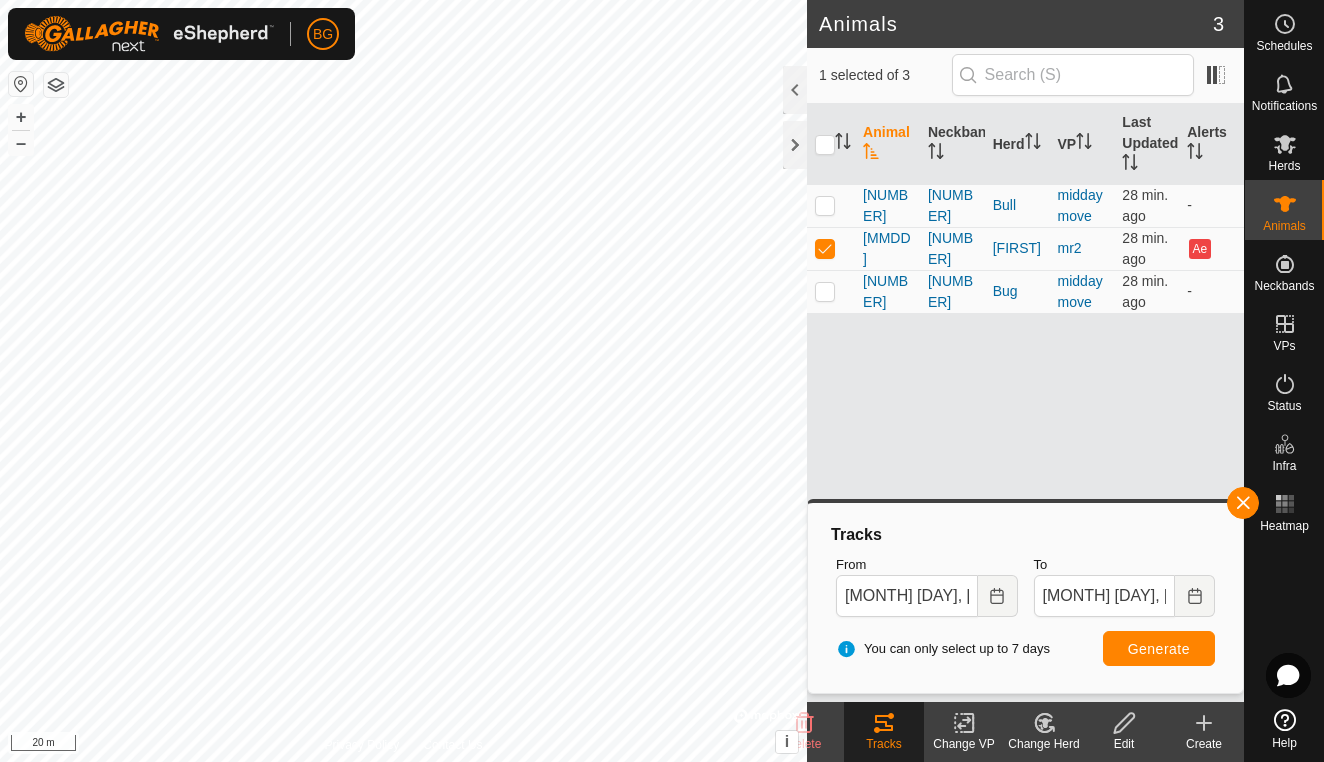 click 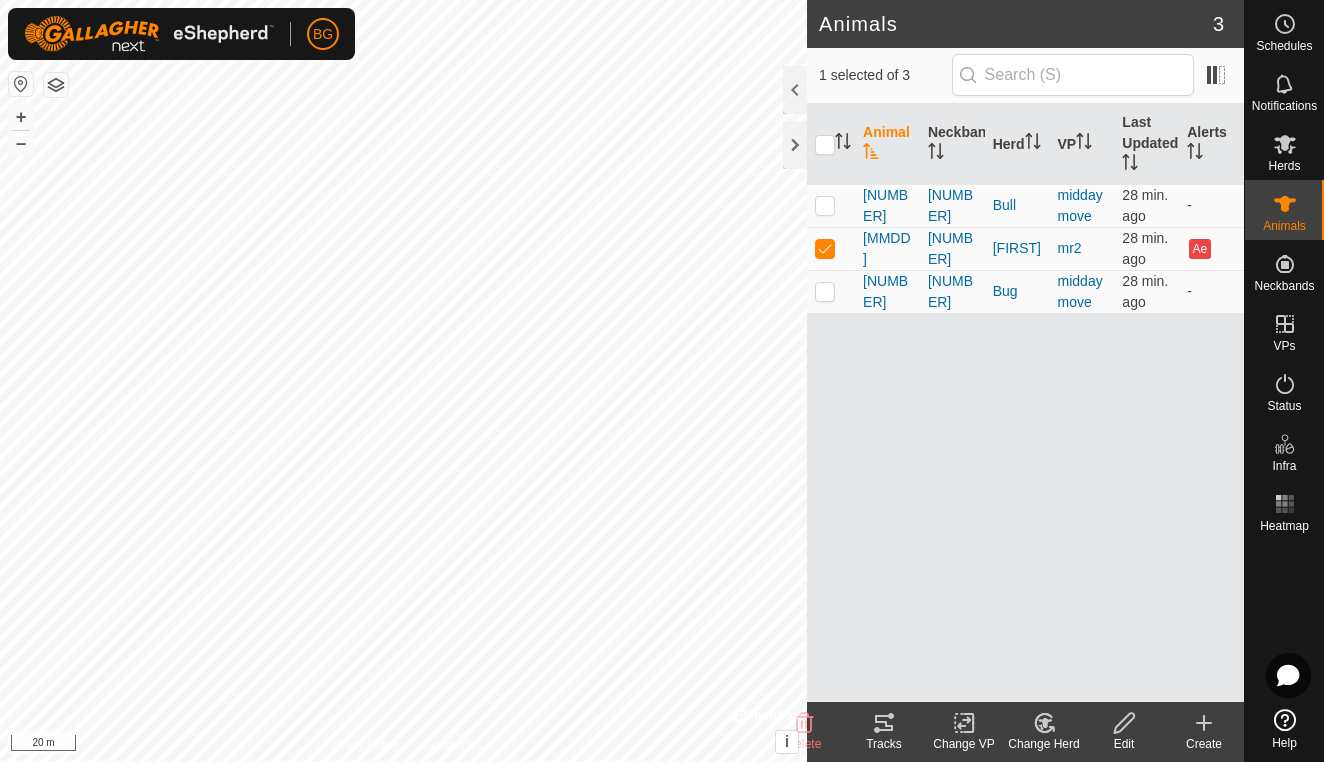 click 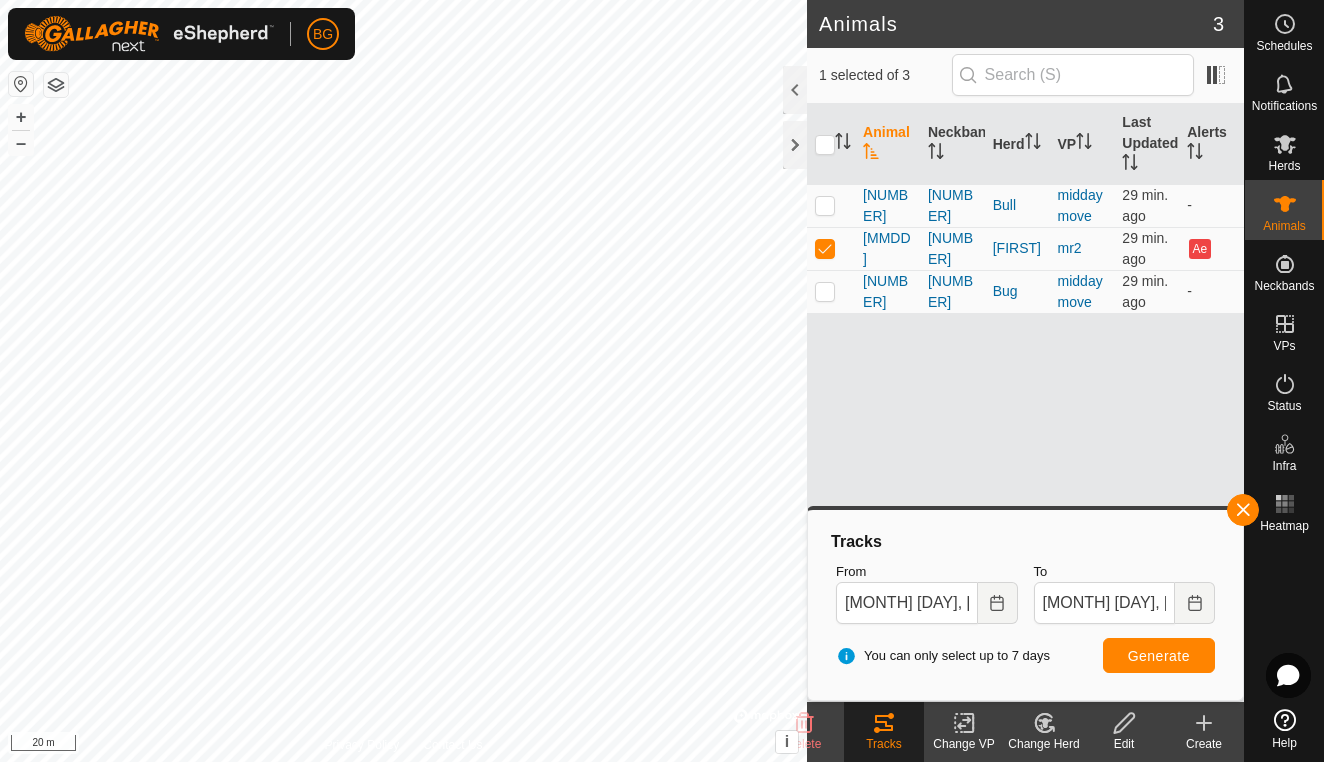 click on "Generate" at bounding box center [1159, 655] 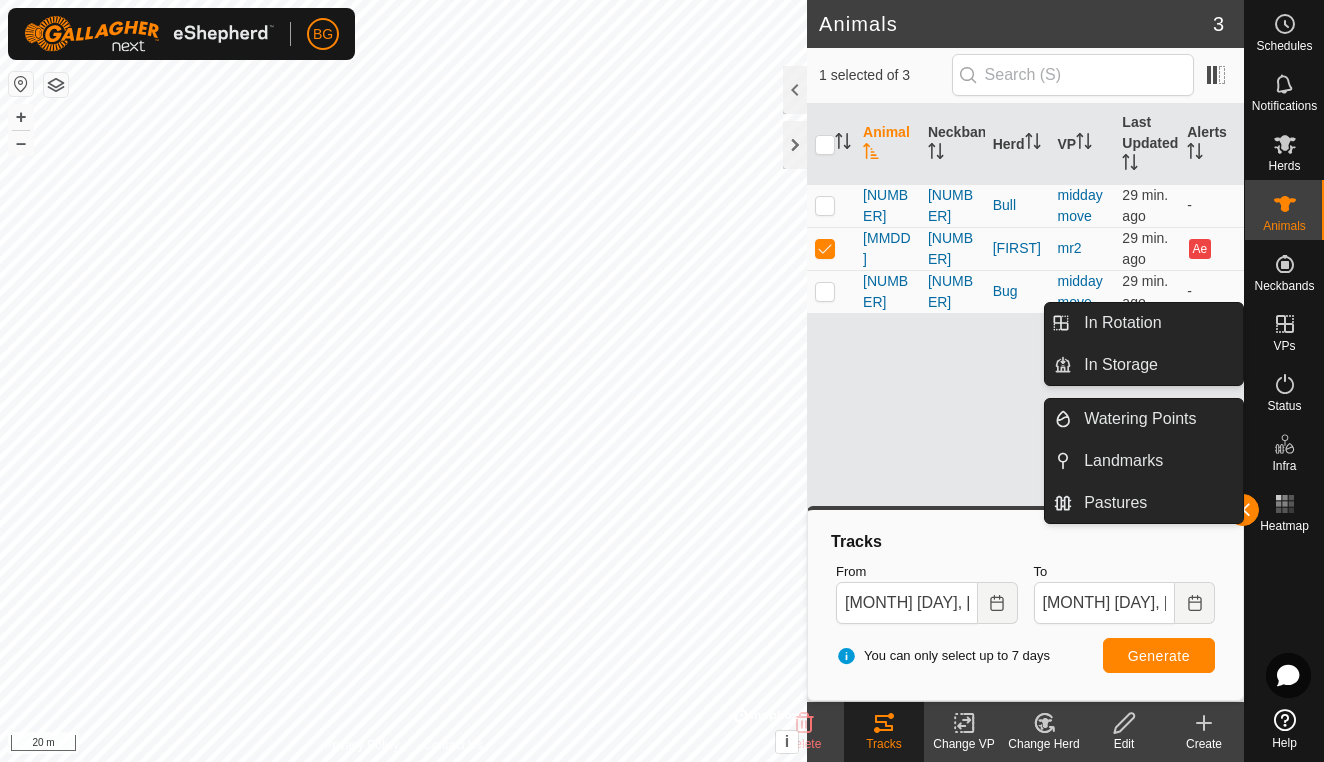 click at bounding box center (1285, 324) 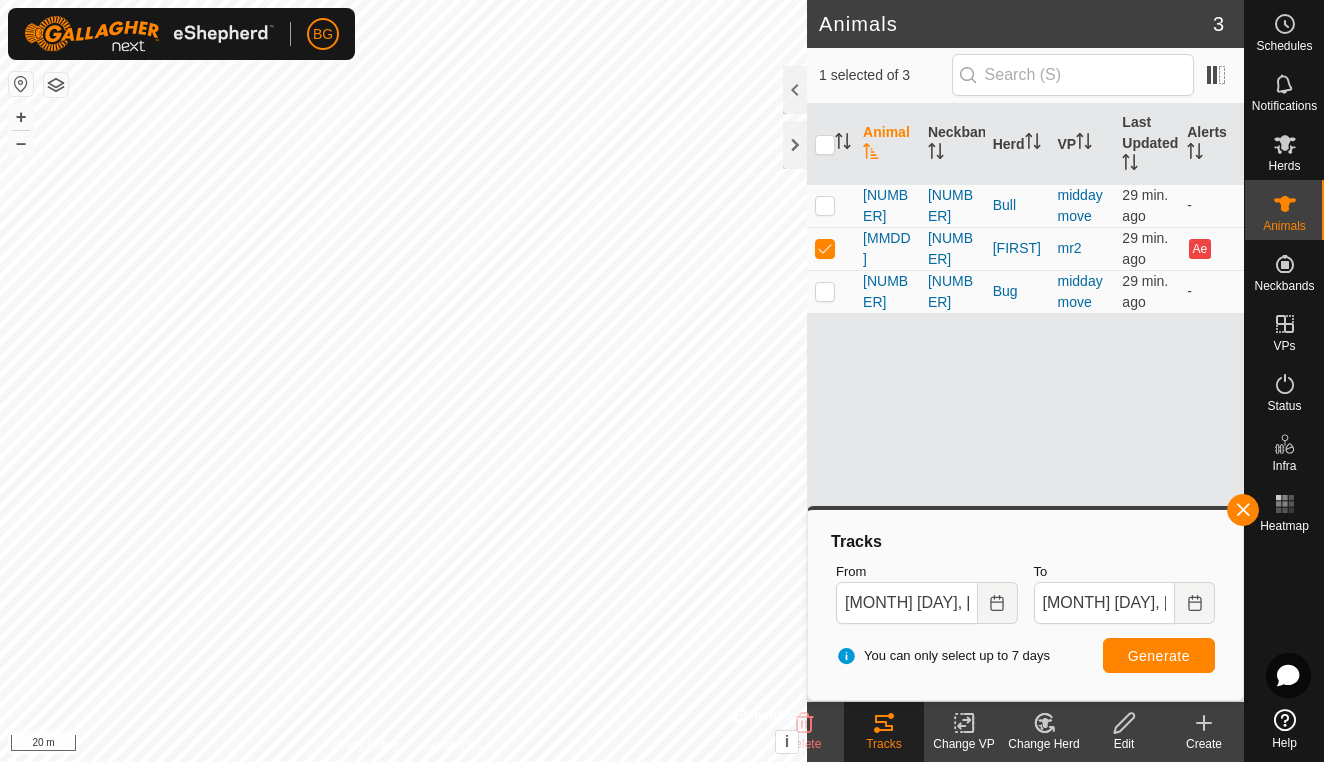 click 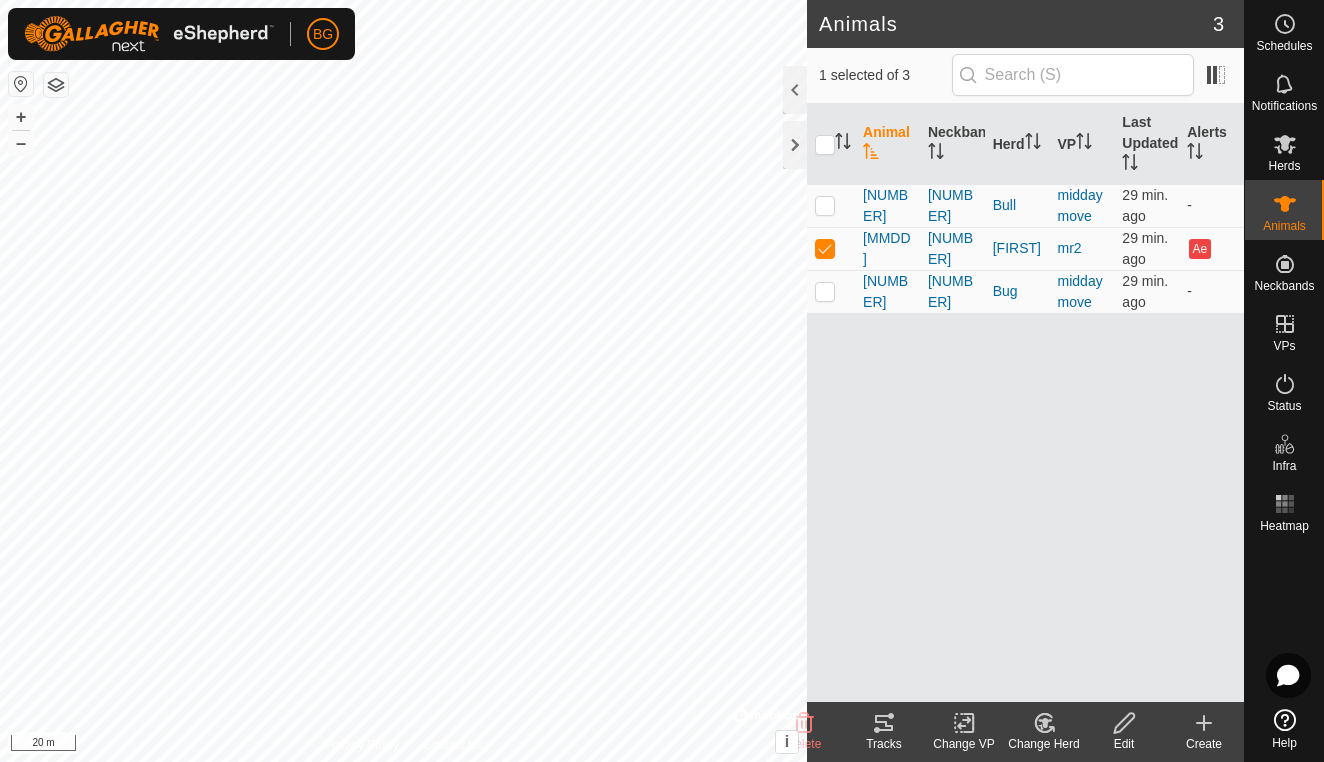 click on "Create" 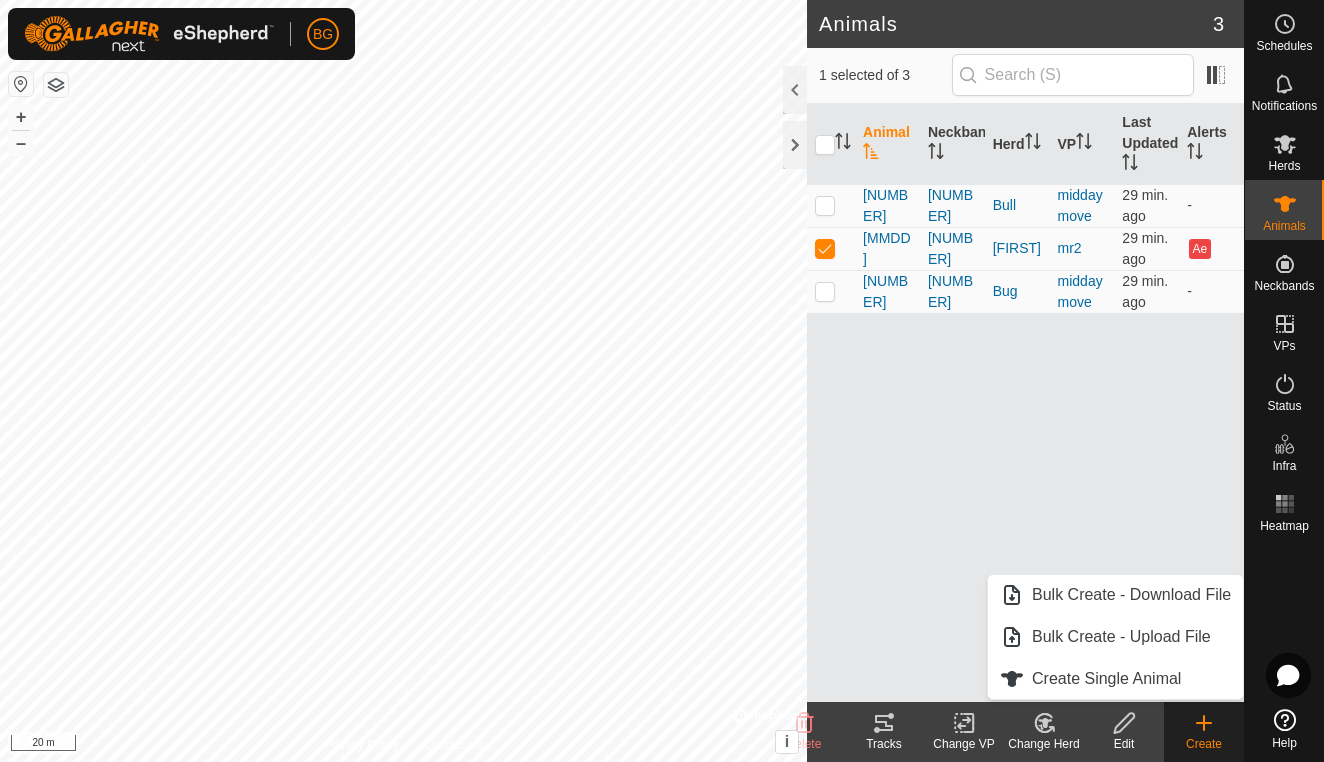 click on "Create" 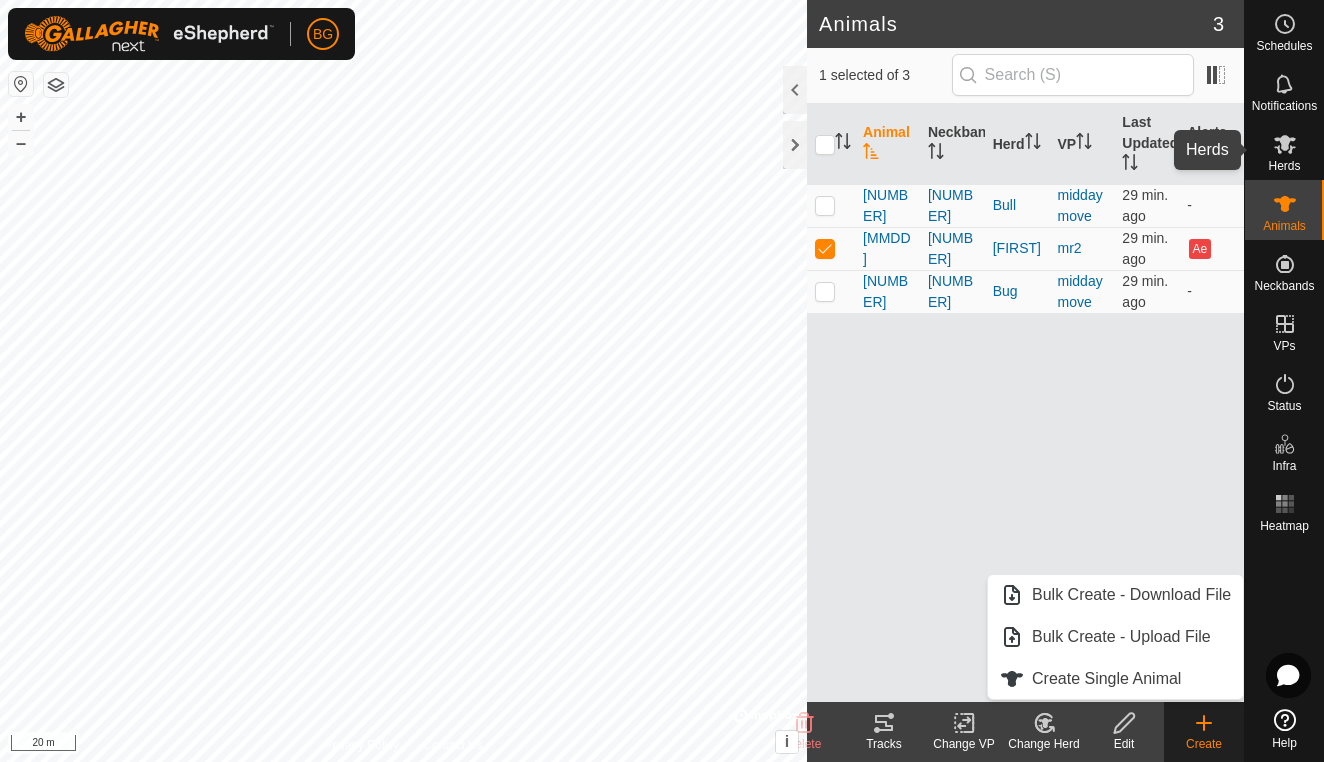 click 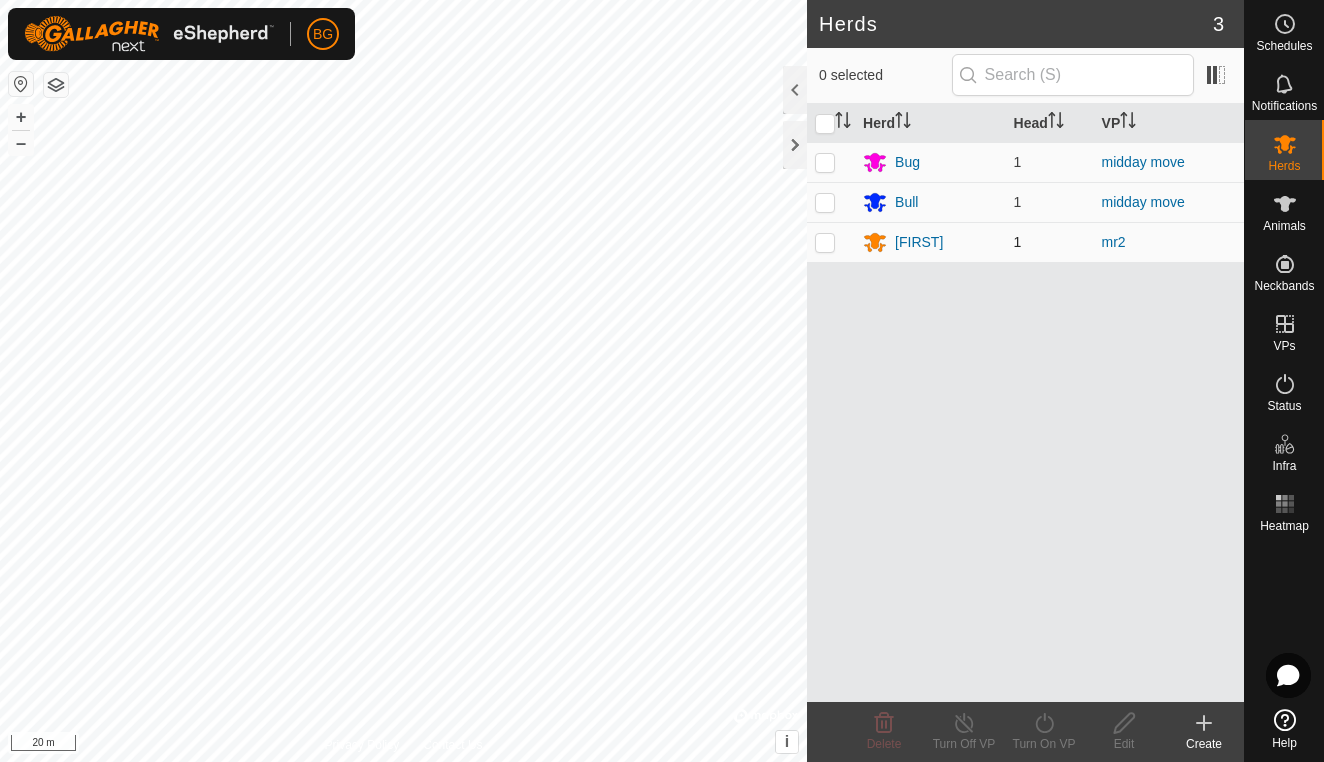 click at bounding box center (825, 242) 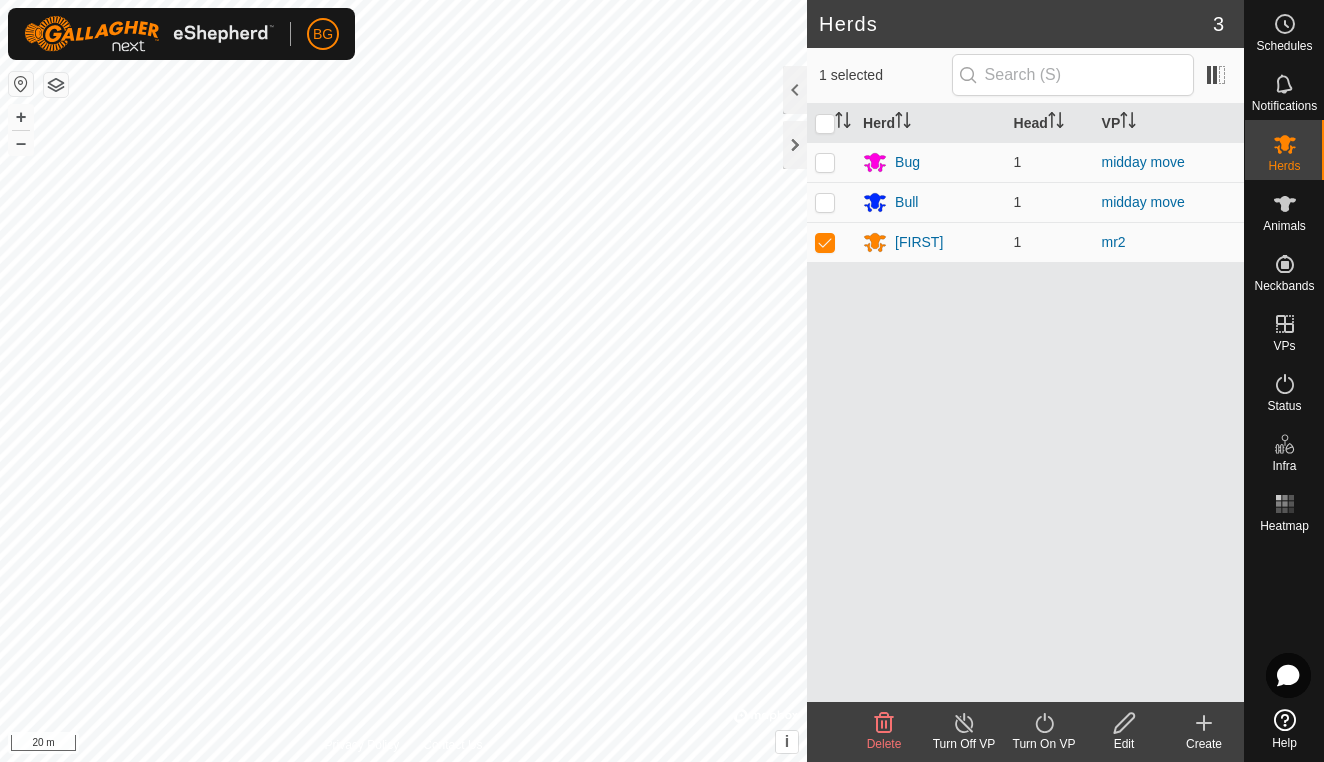 click 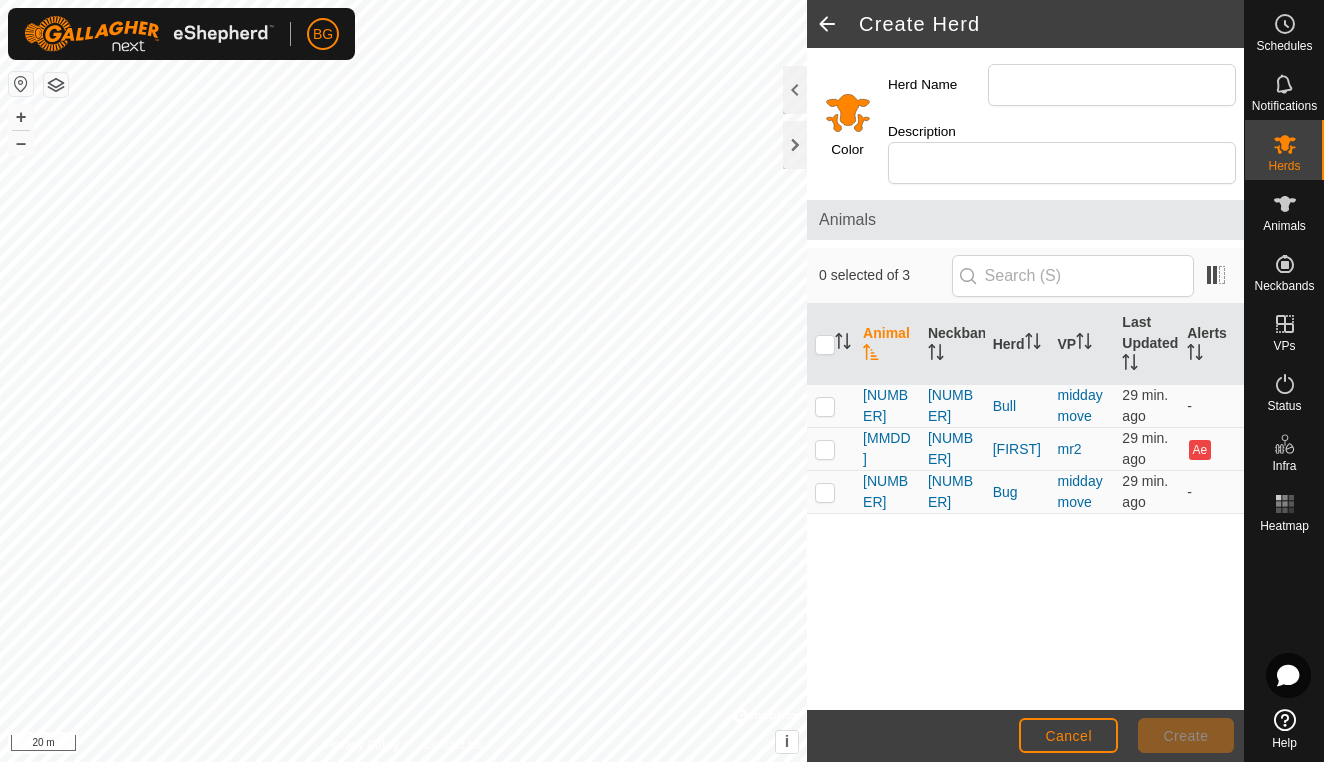 click 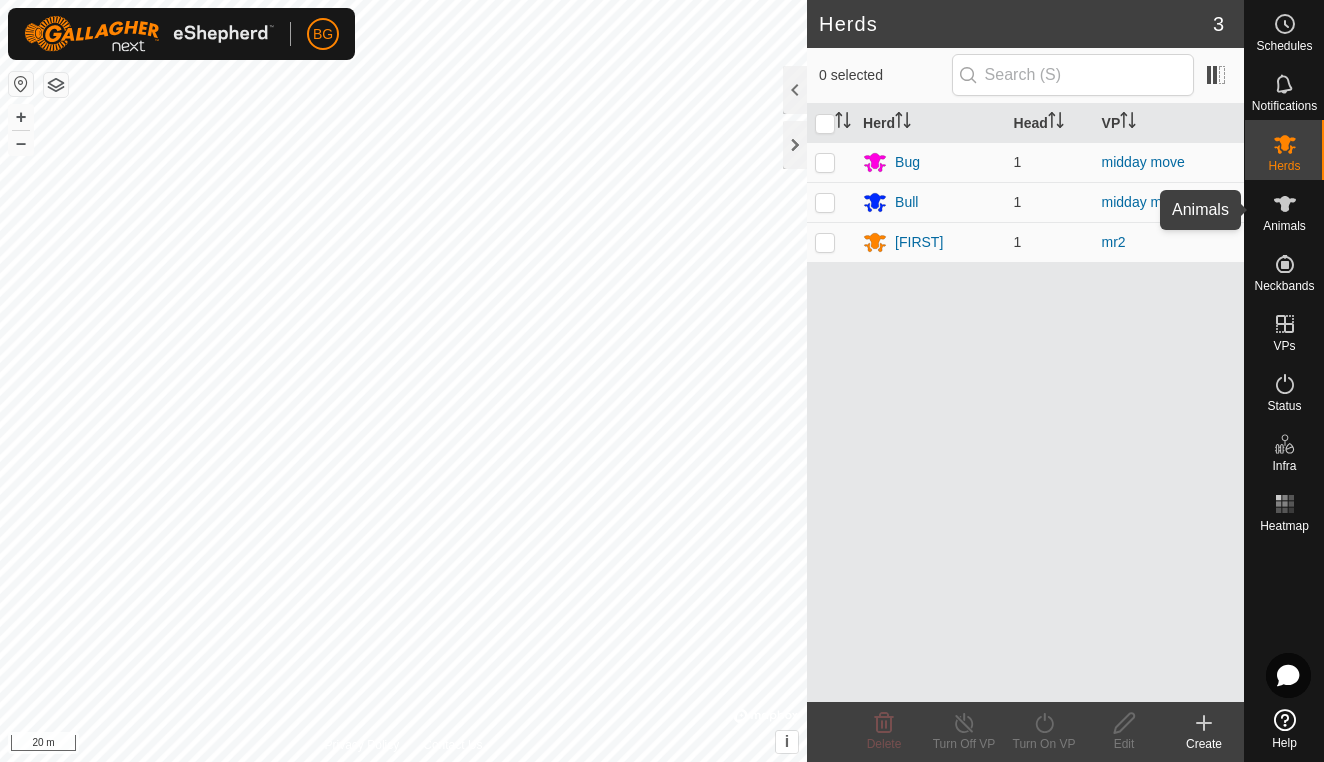 click 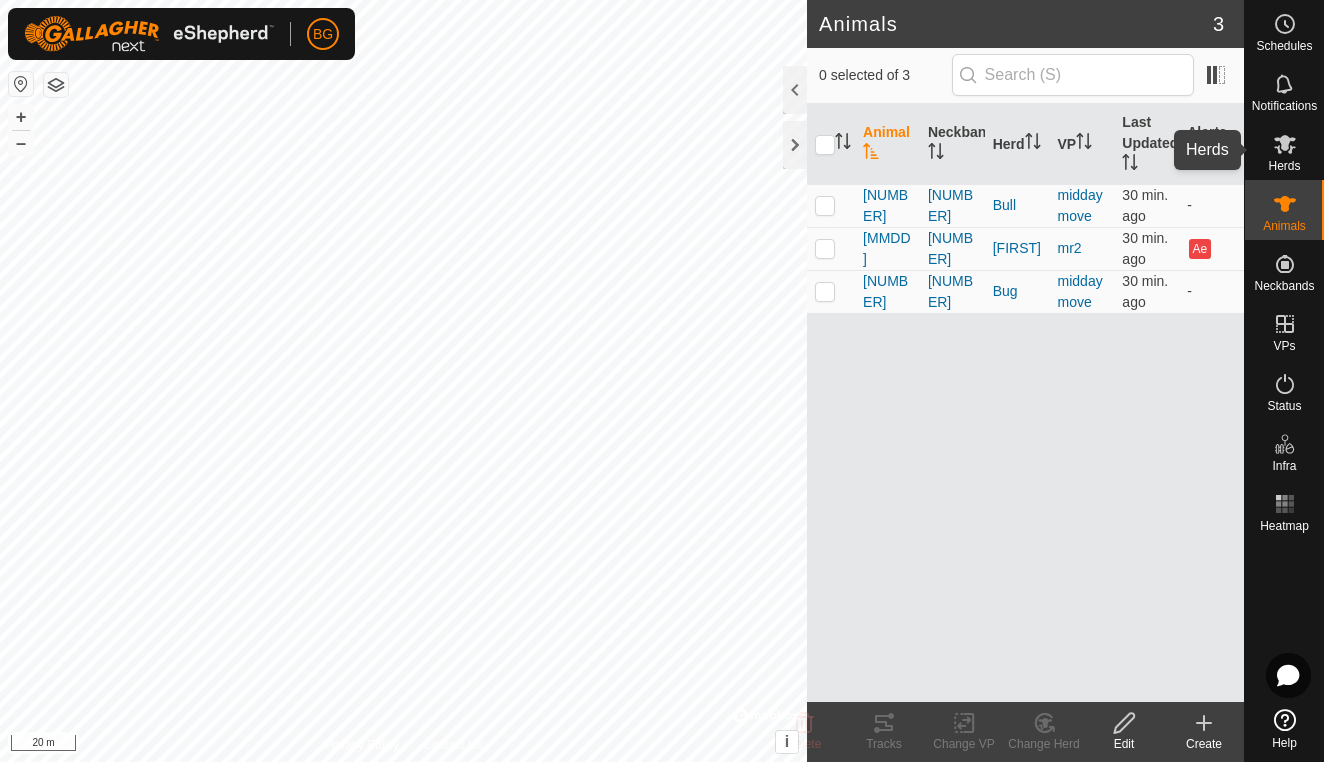 click at bounding box center (1285, 144) 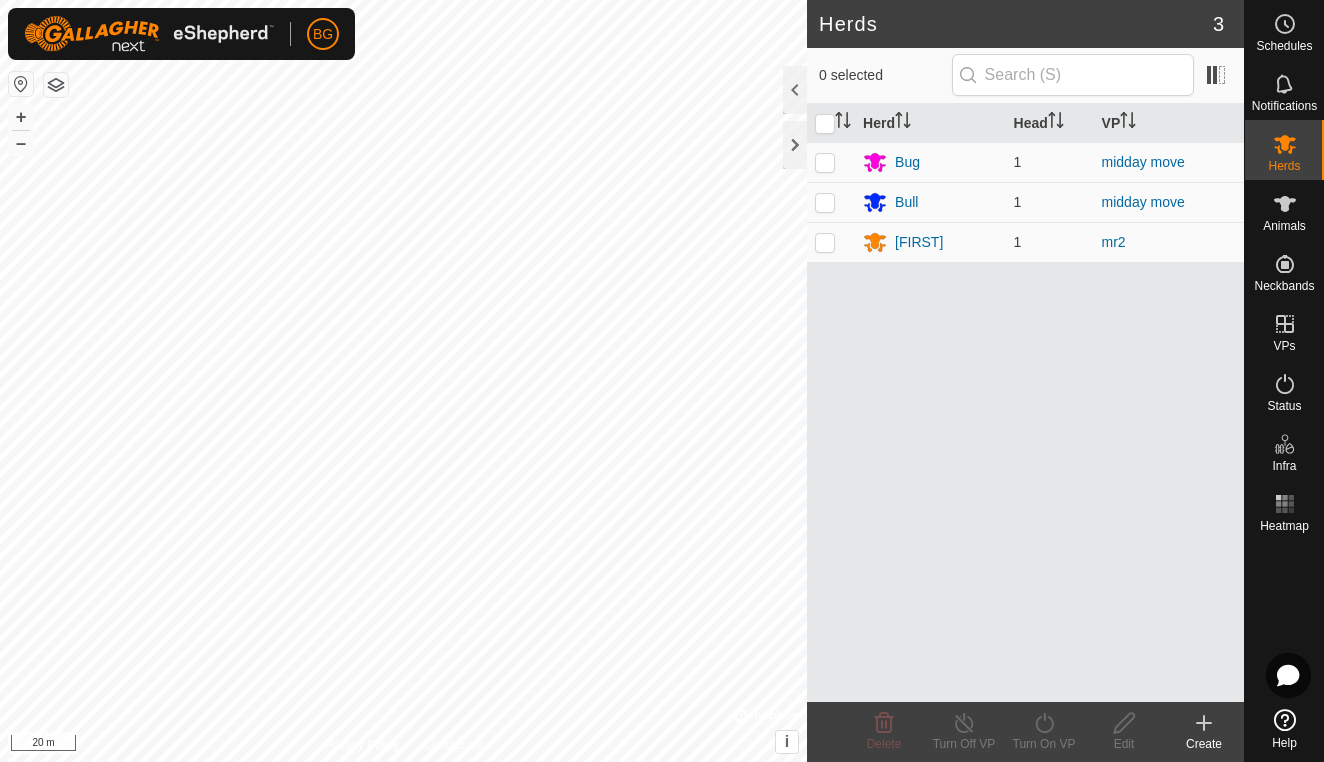click 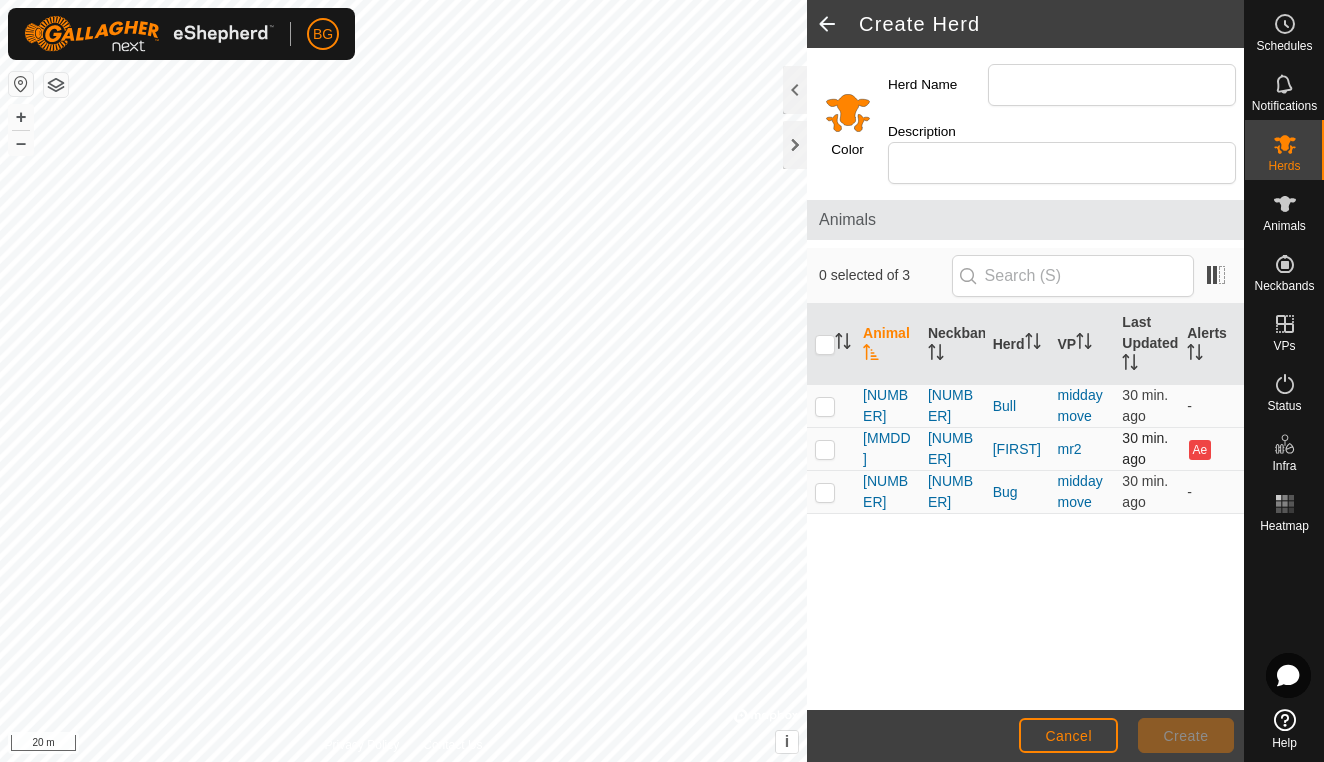 click at bounding box center [825, 449] 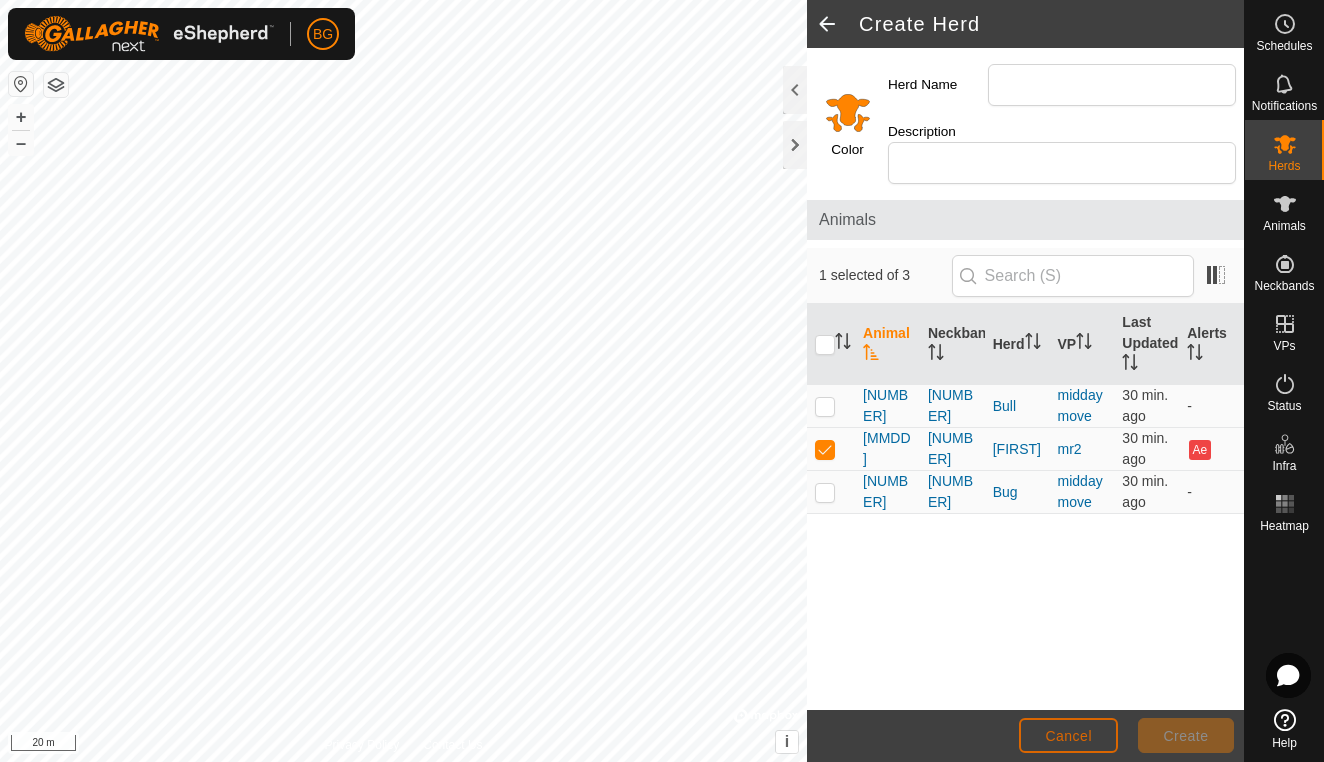 click on "Cancel" 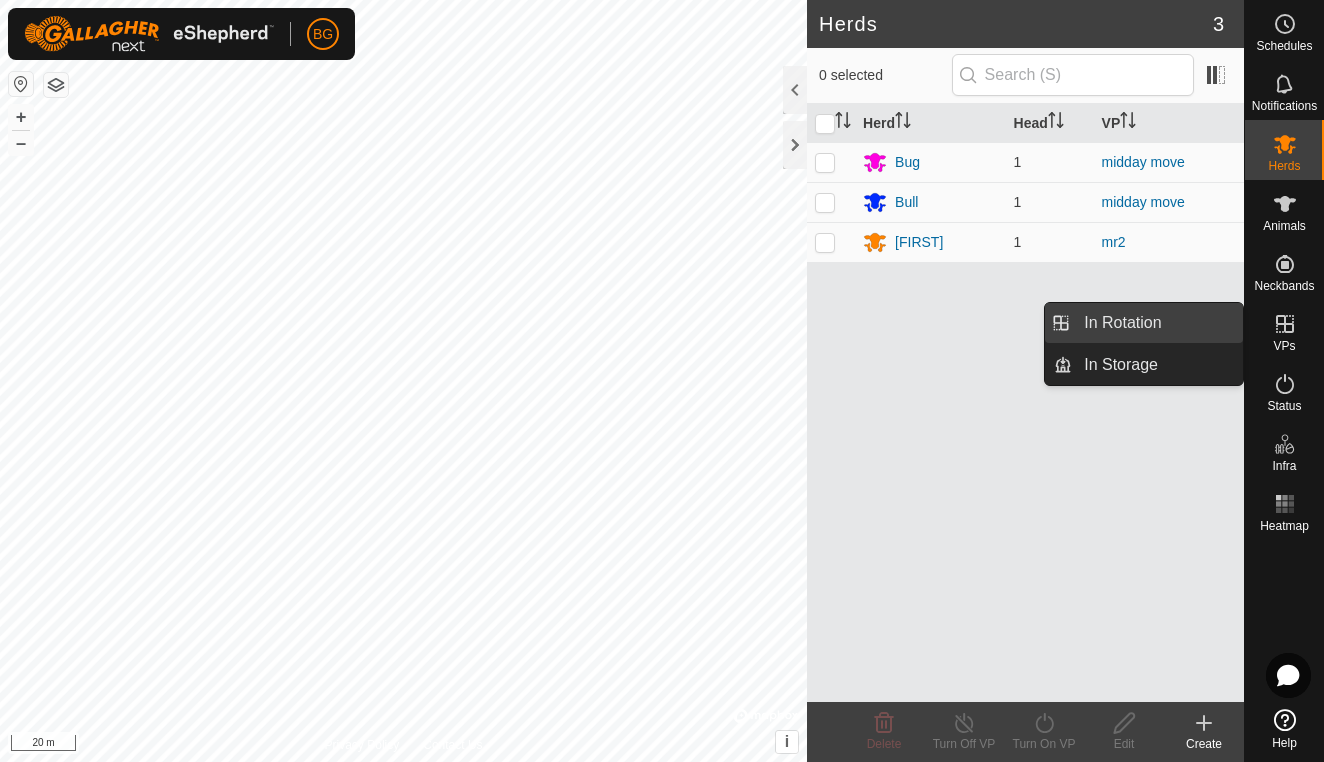 click on "In Rotation" at bounding box center [1157, 323] 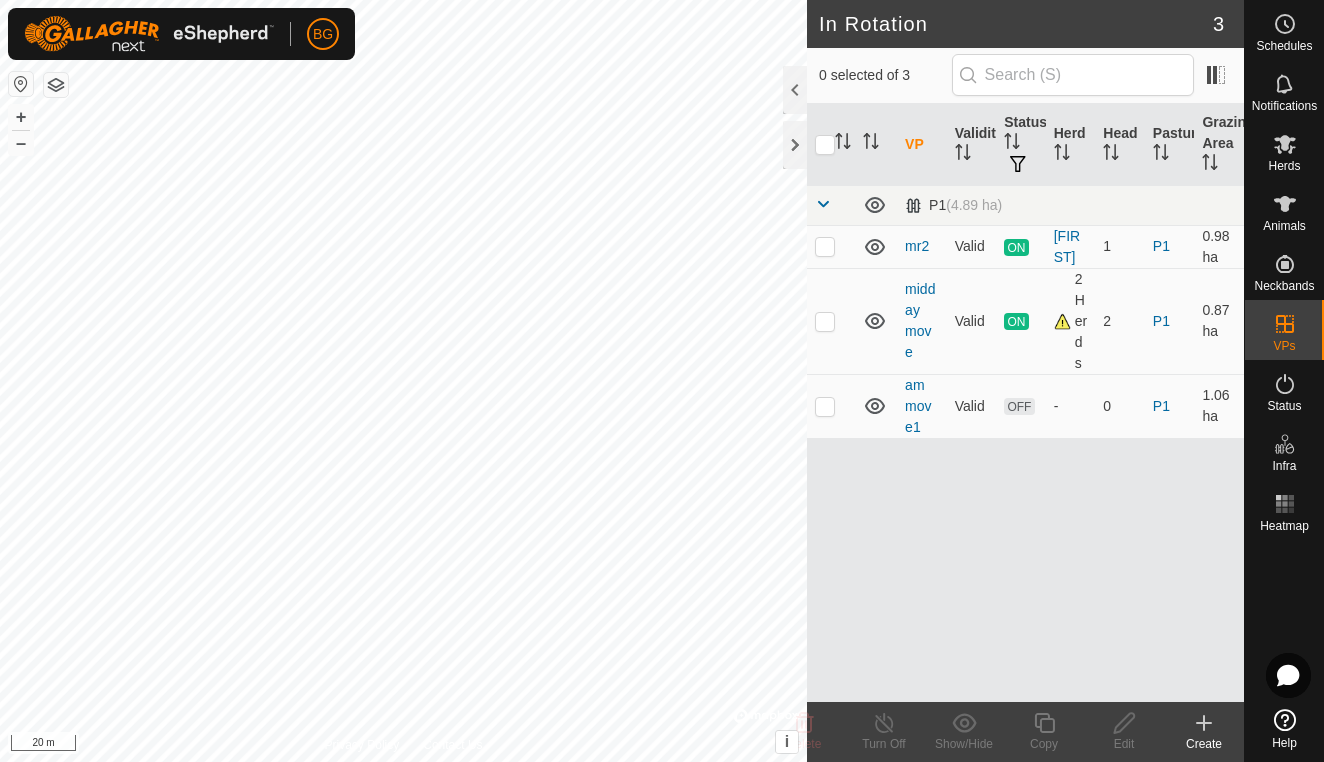click 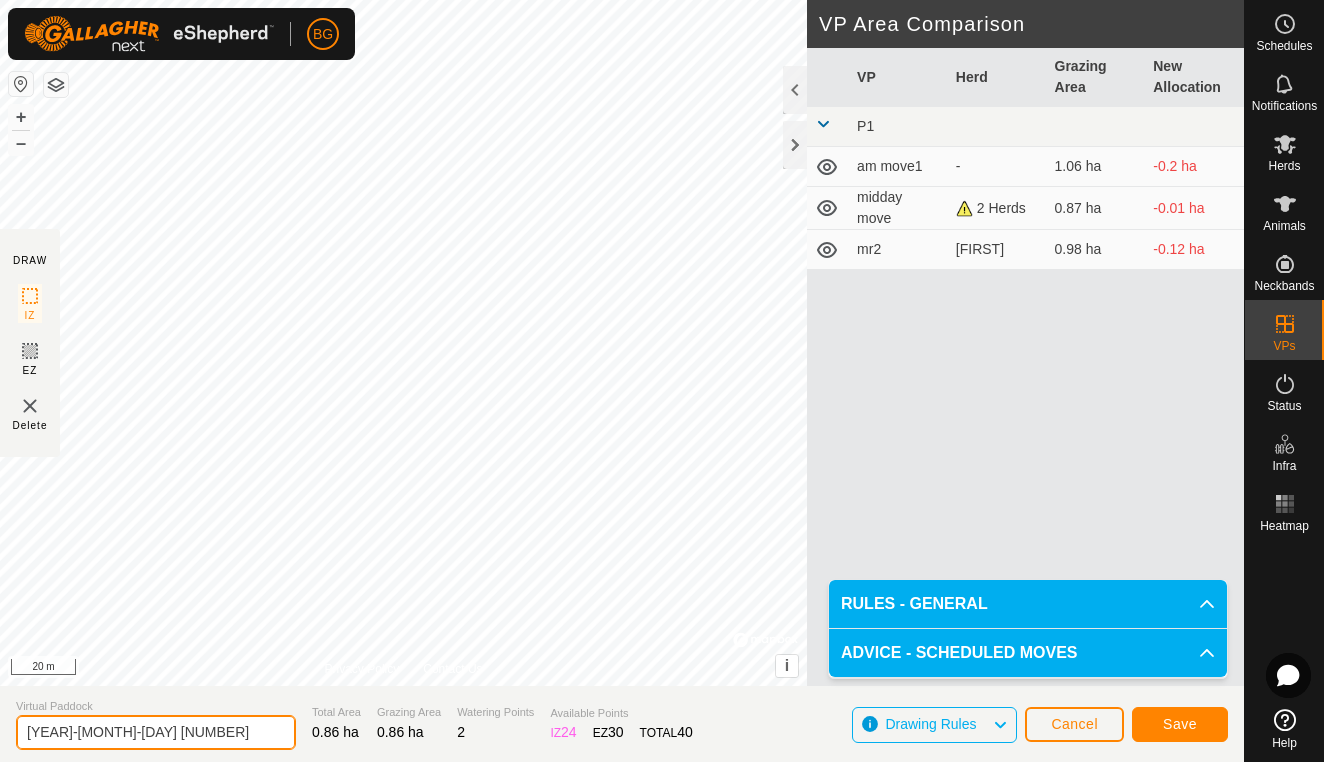 click on "[YEAR]-[MONTH]-[DAY] [NUMBER]" 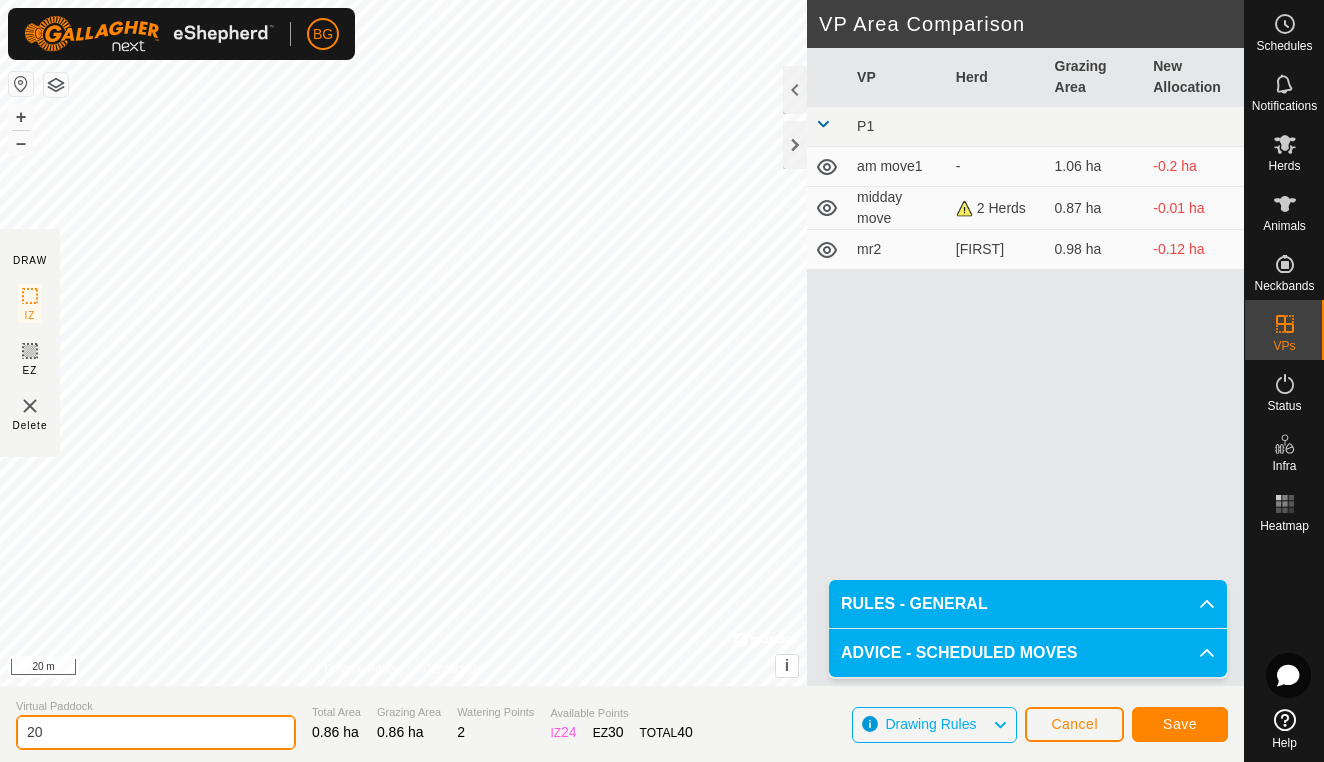 type on "2" 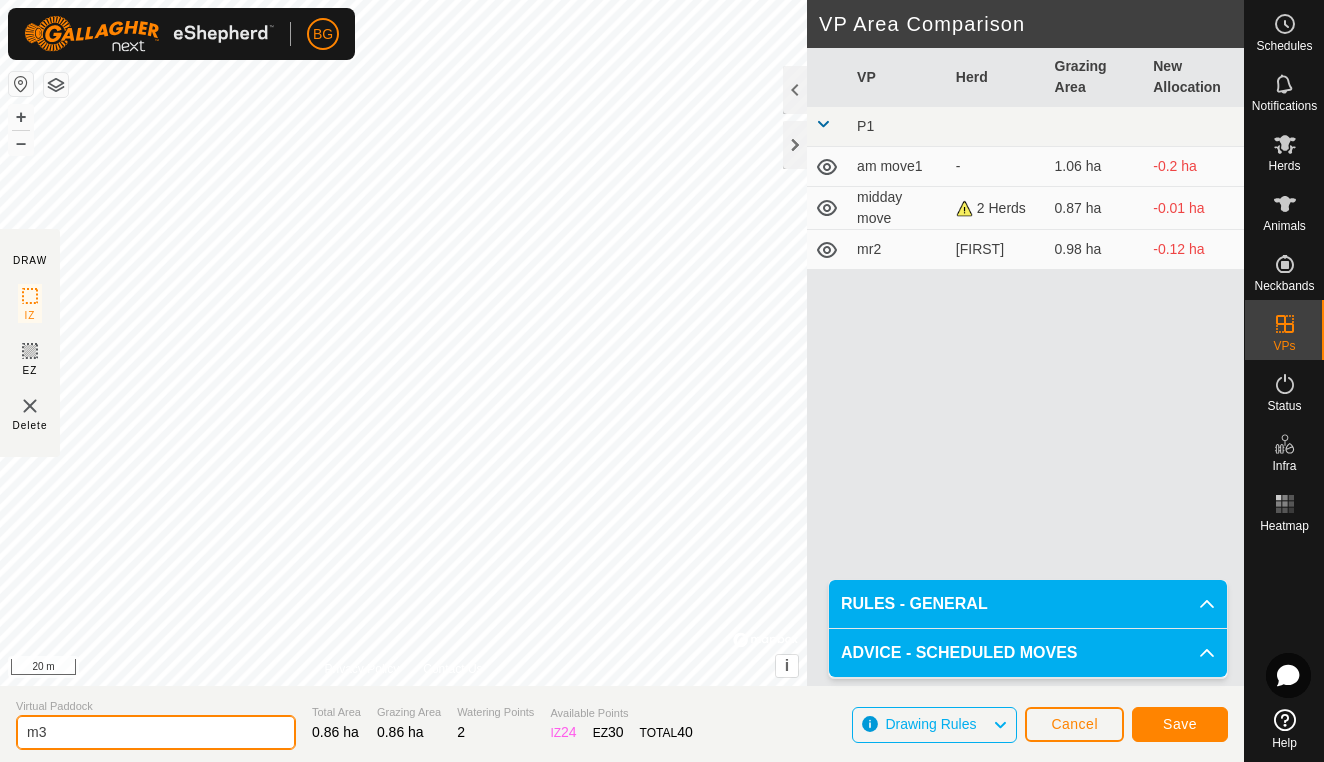 type on "m3" 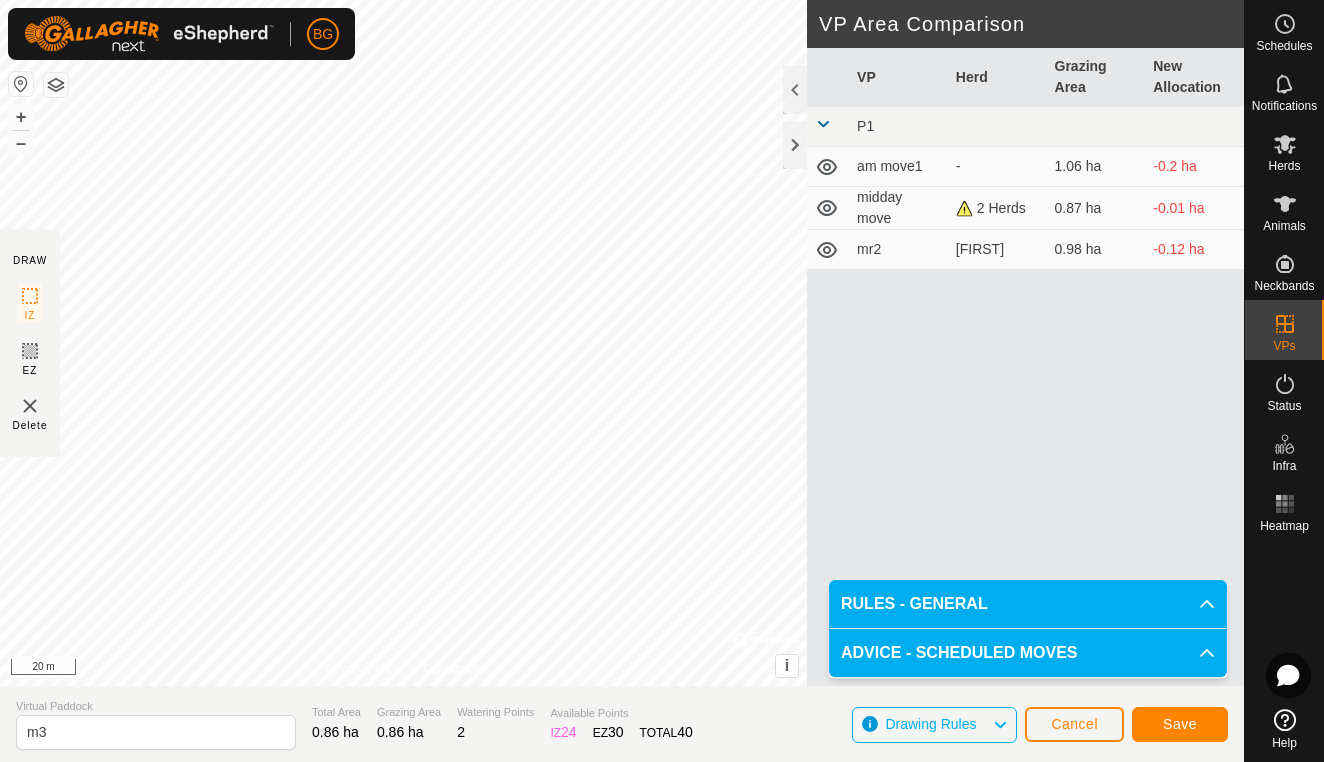 click on "Save" 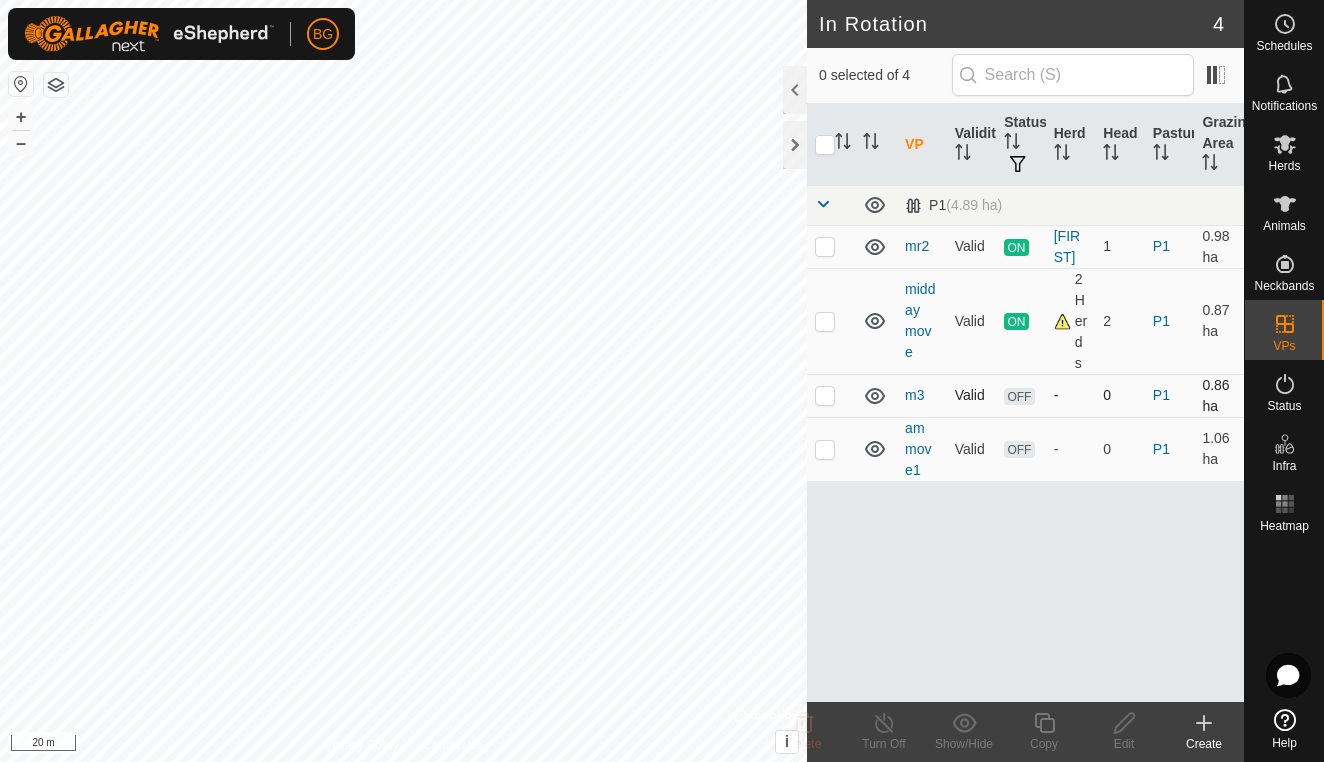 click 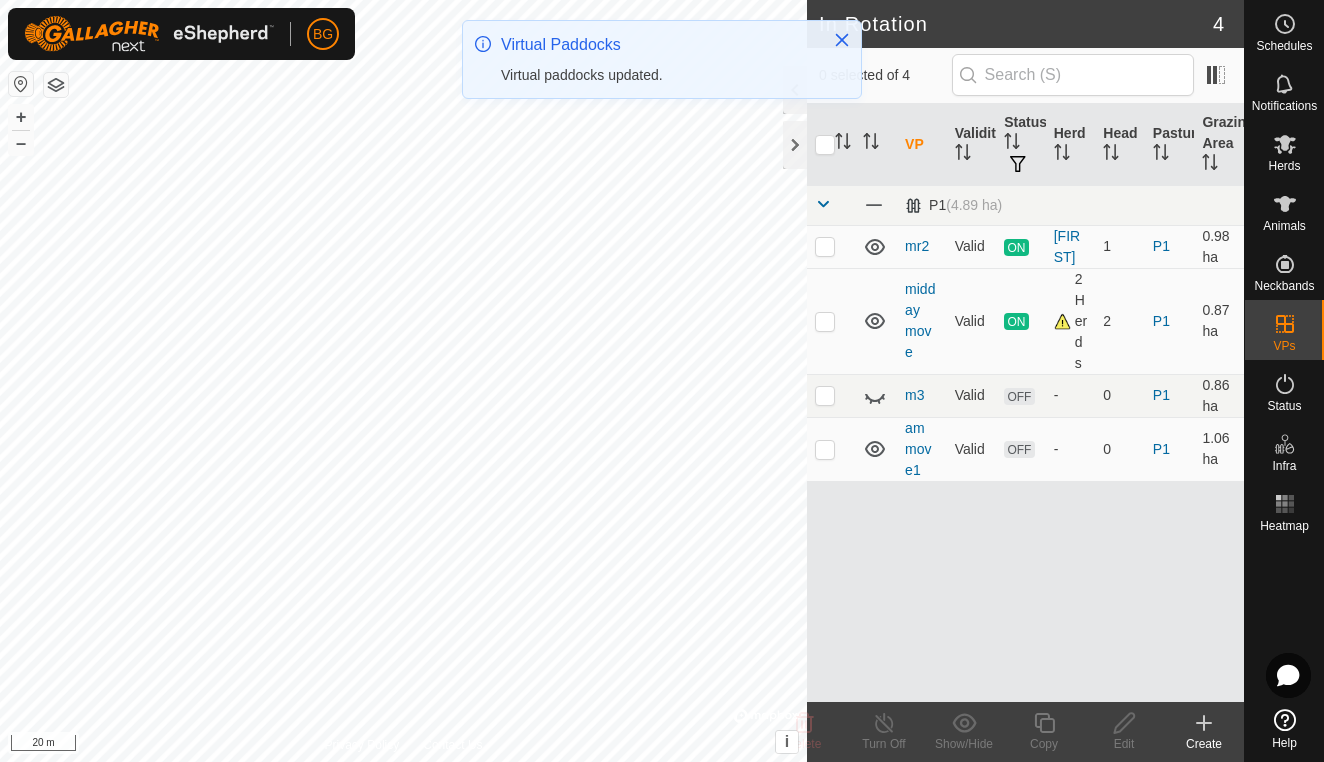 click 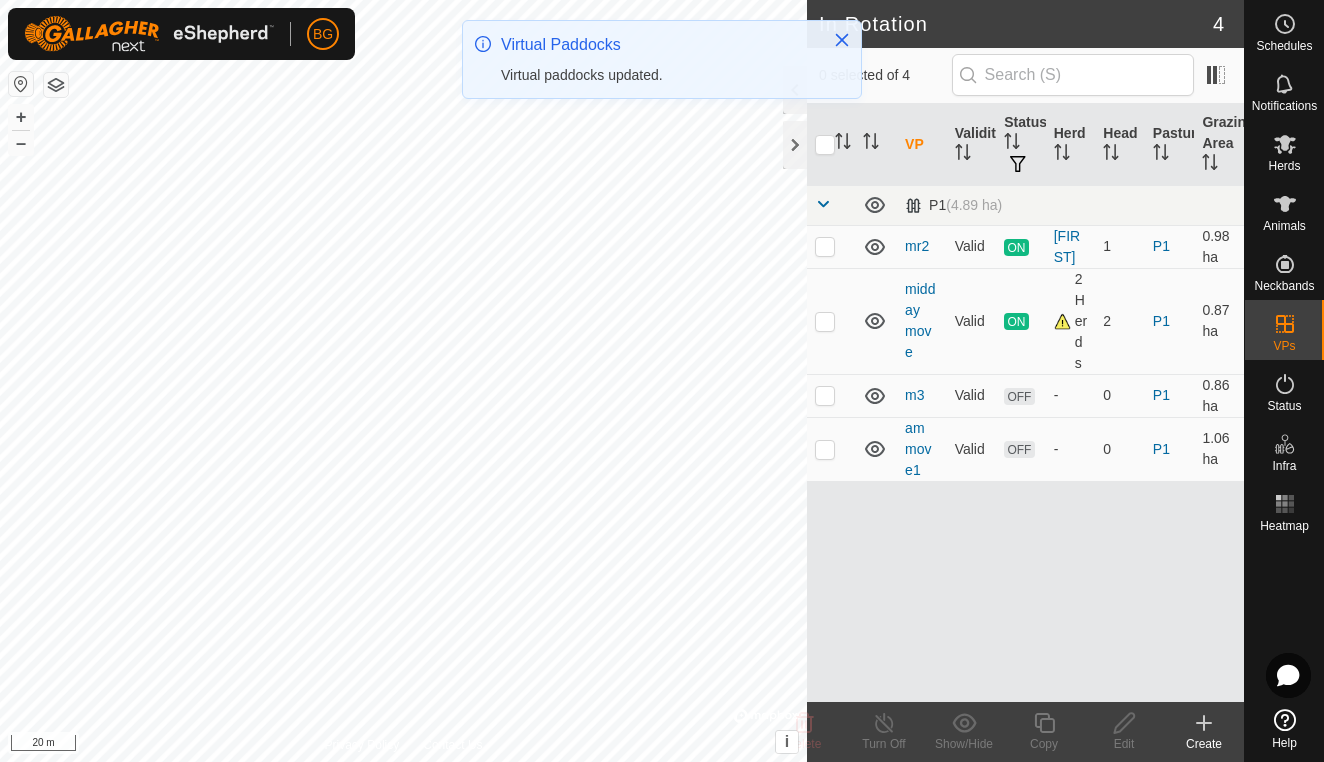 click 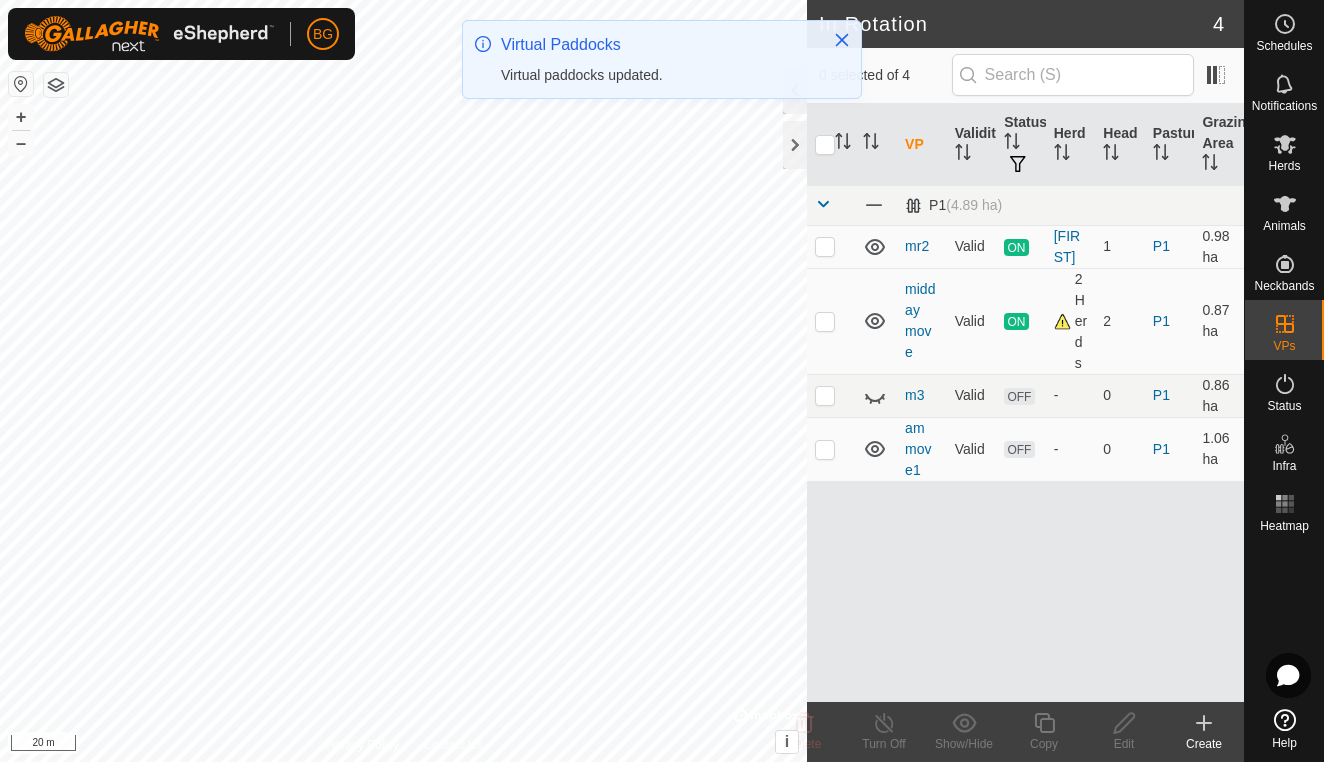 click 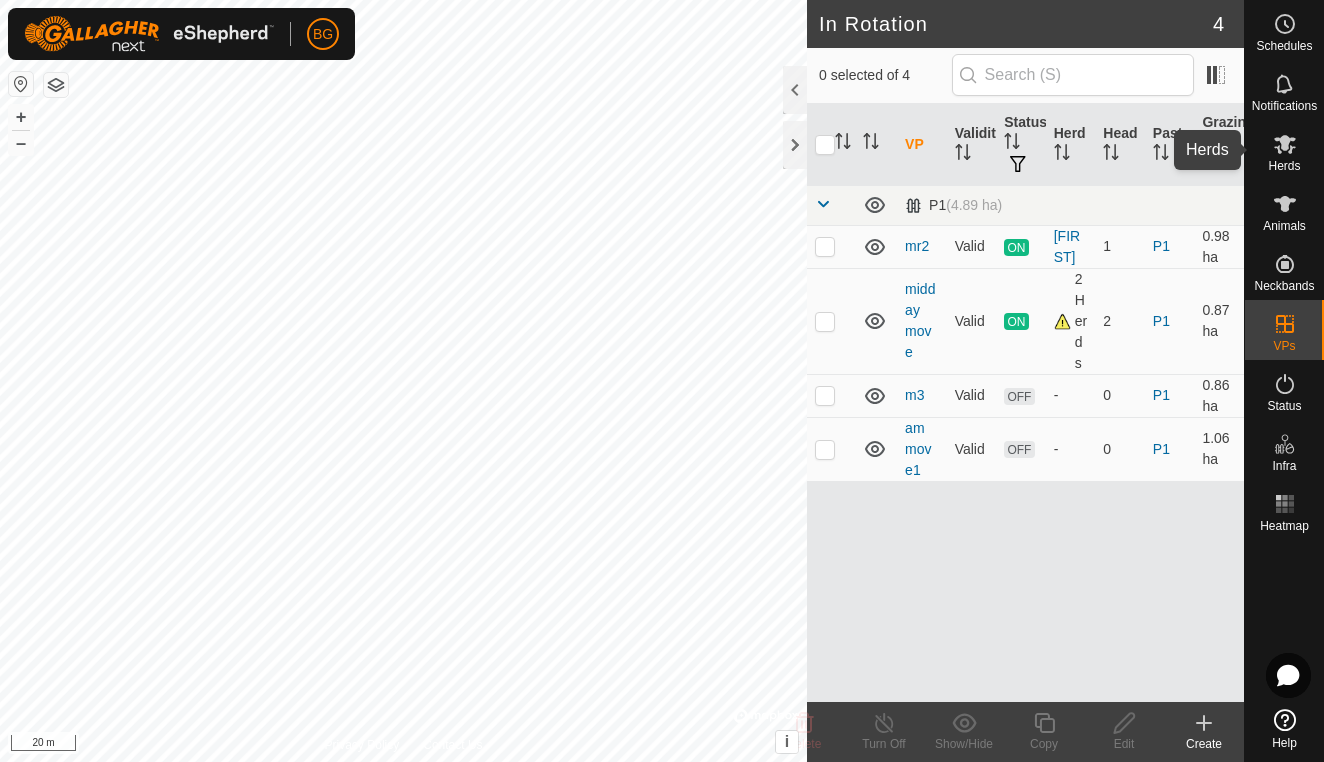 click 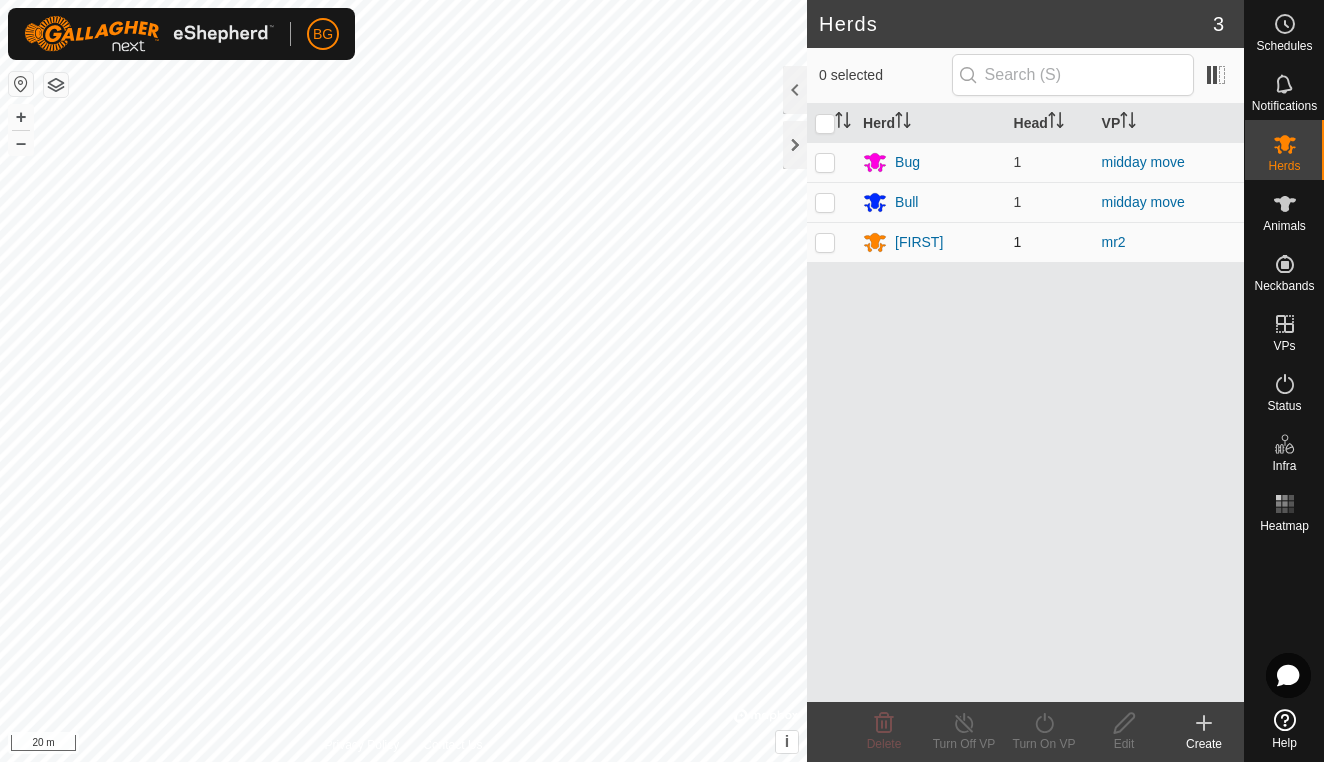 click at bounding box center (825, 242) 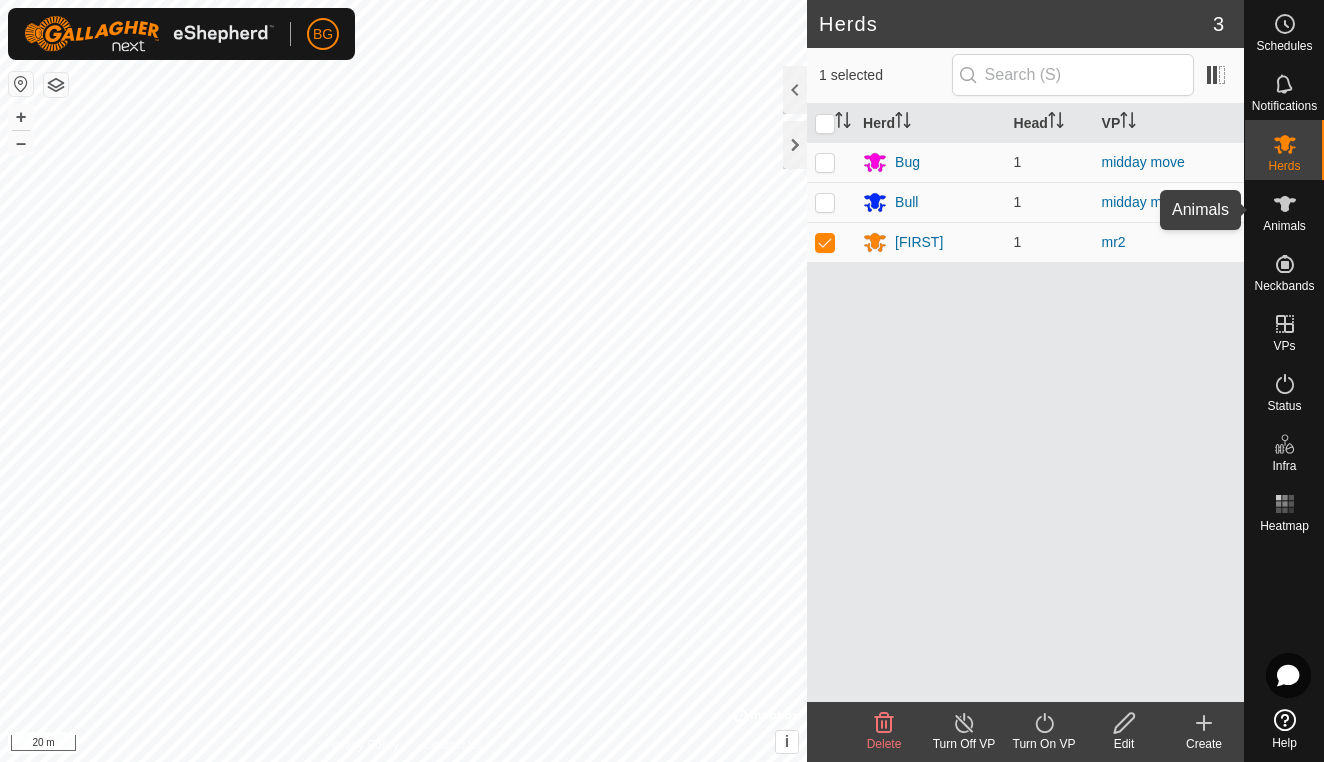 click on "Animals" at bounding box center [1284, 226] 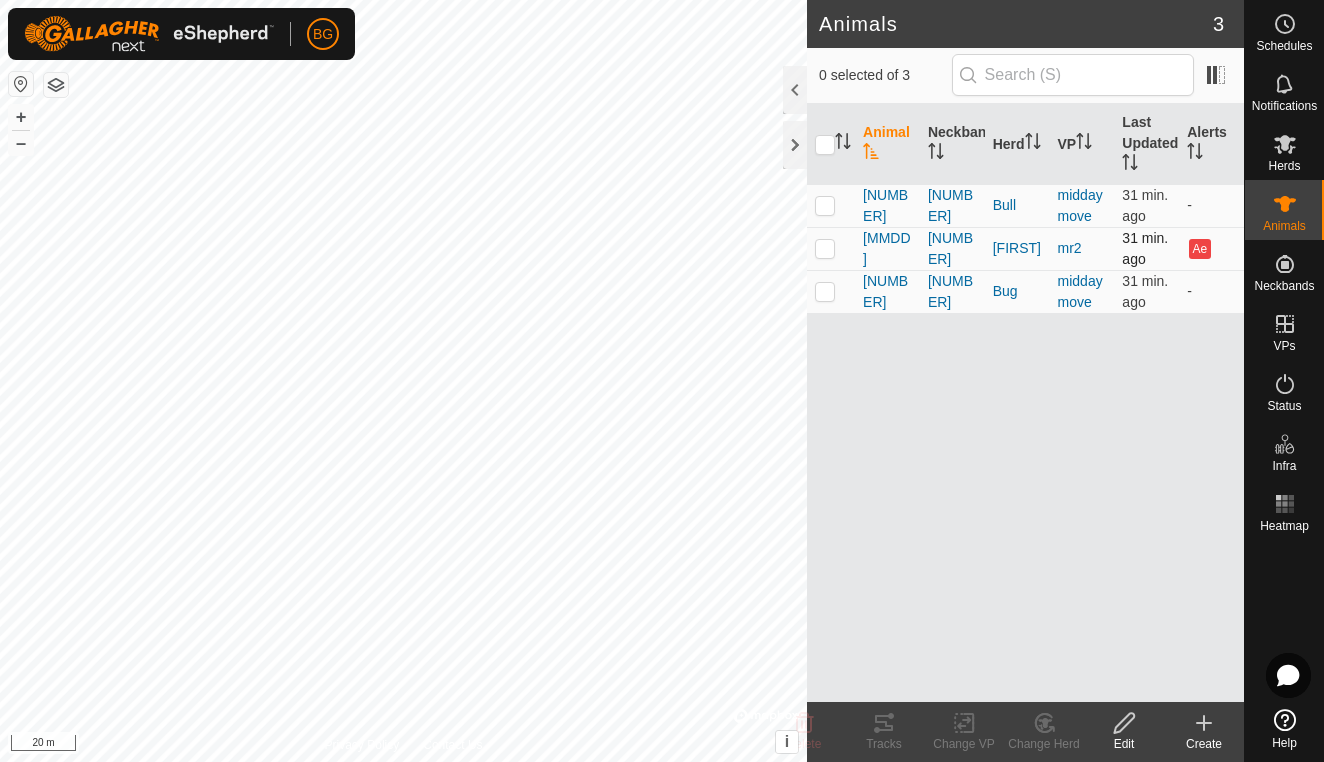 click at bounding box center (825, 248) 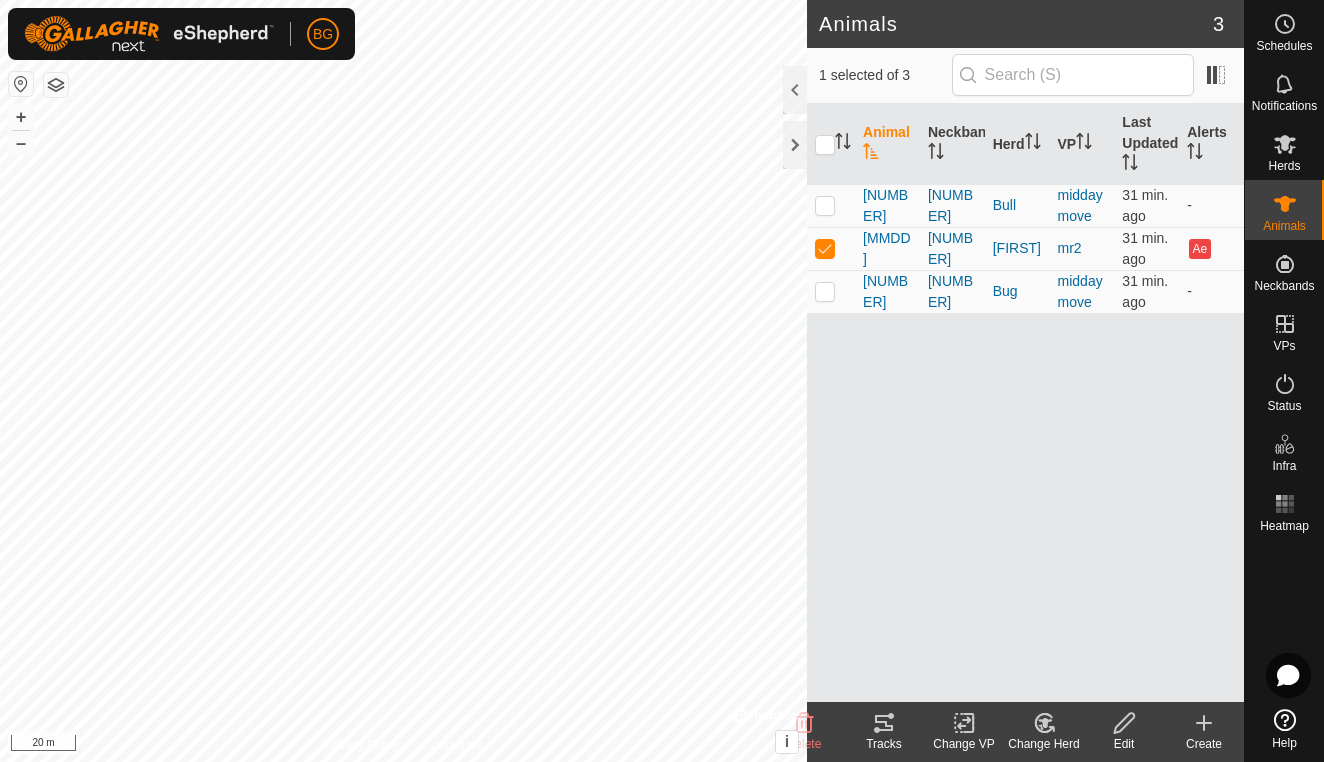 click 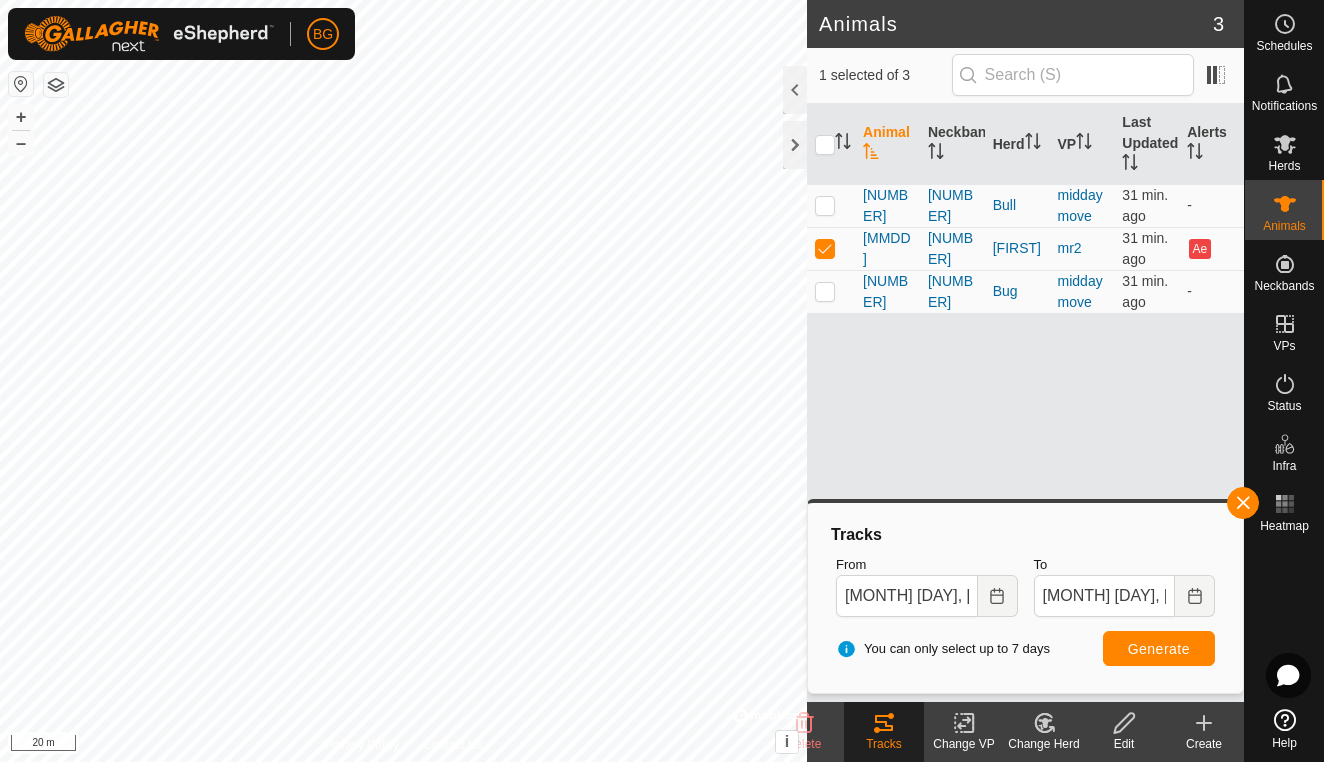 click on "Generate" at bounding box center [1159, 649] 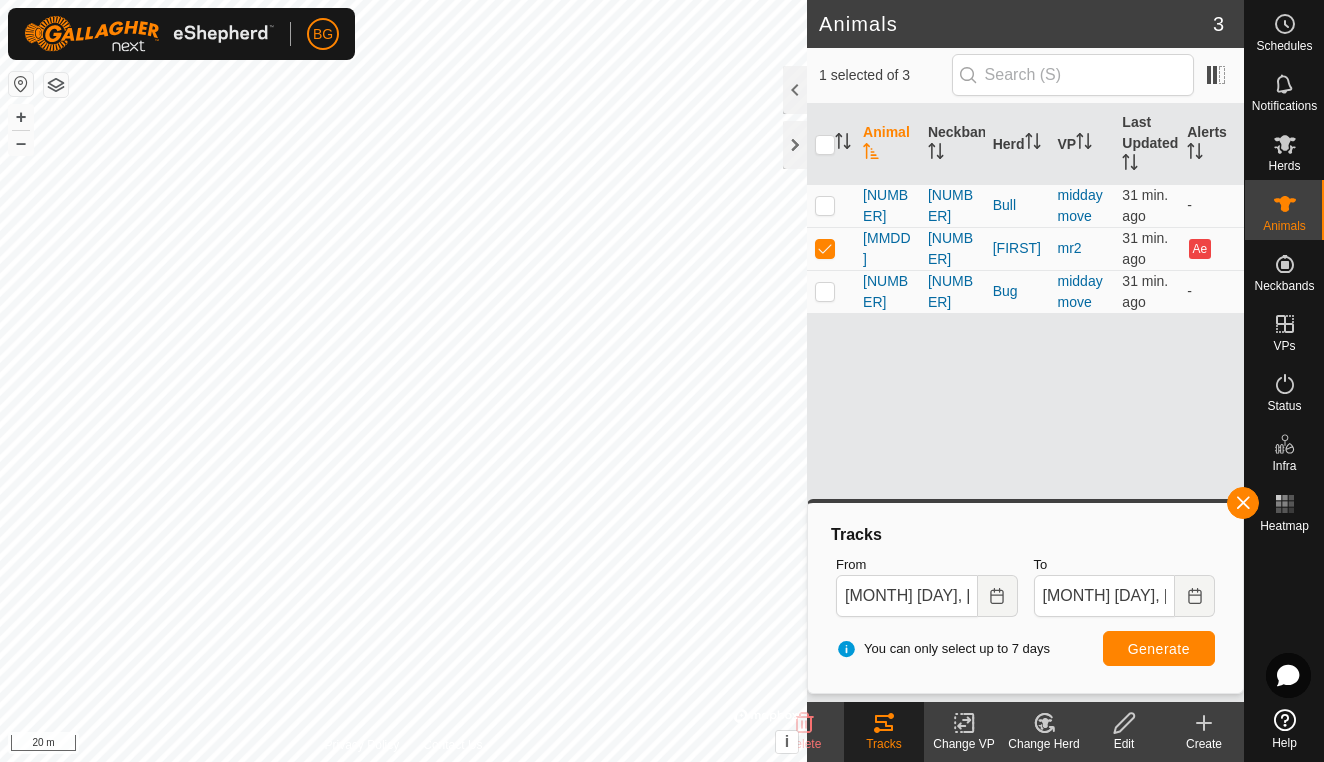 click on "Generate" at bounding box center [1159, 649] 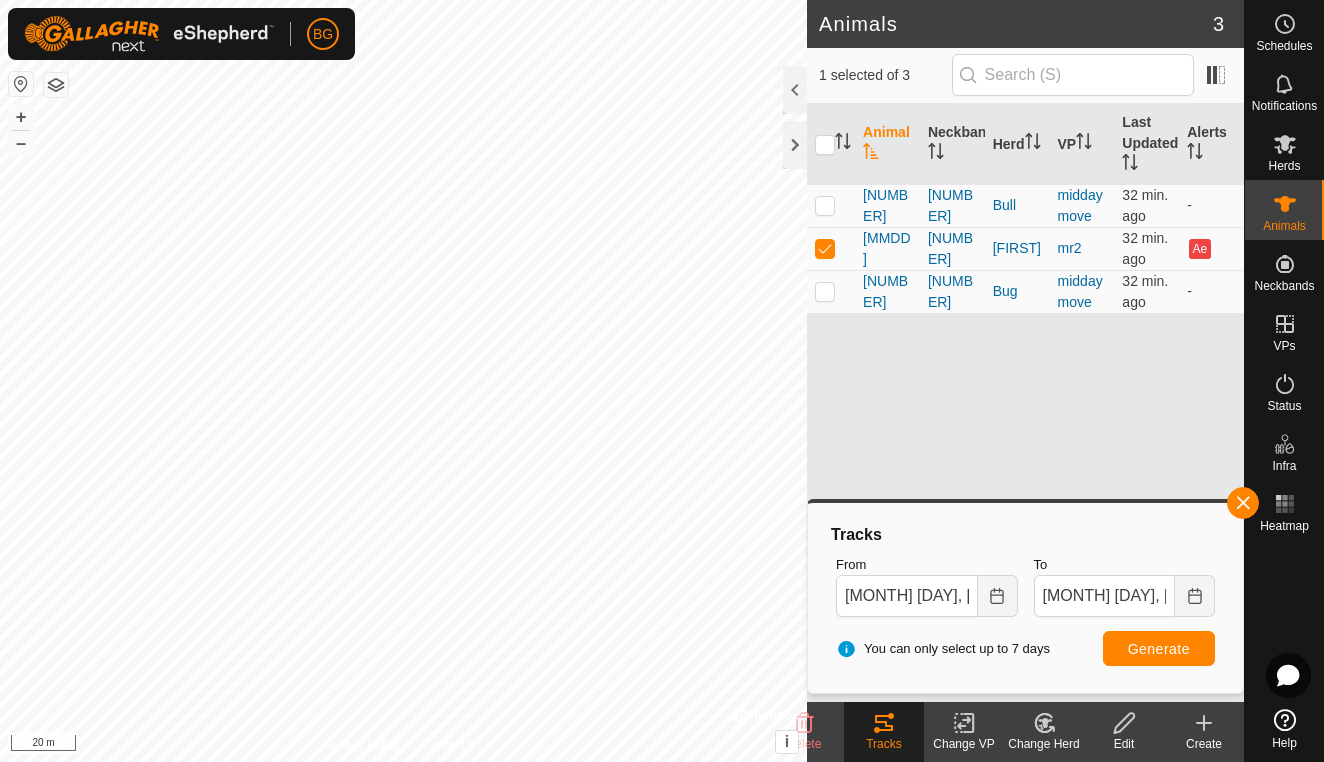 click on "Generate" at bounding box center (1159, 649) 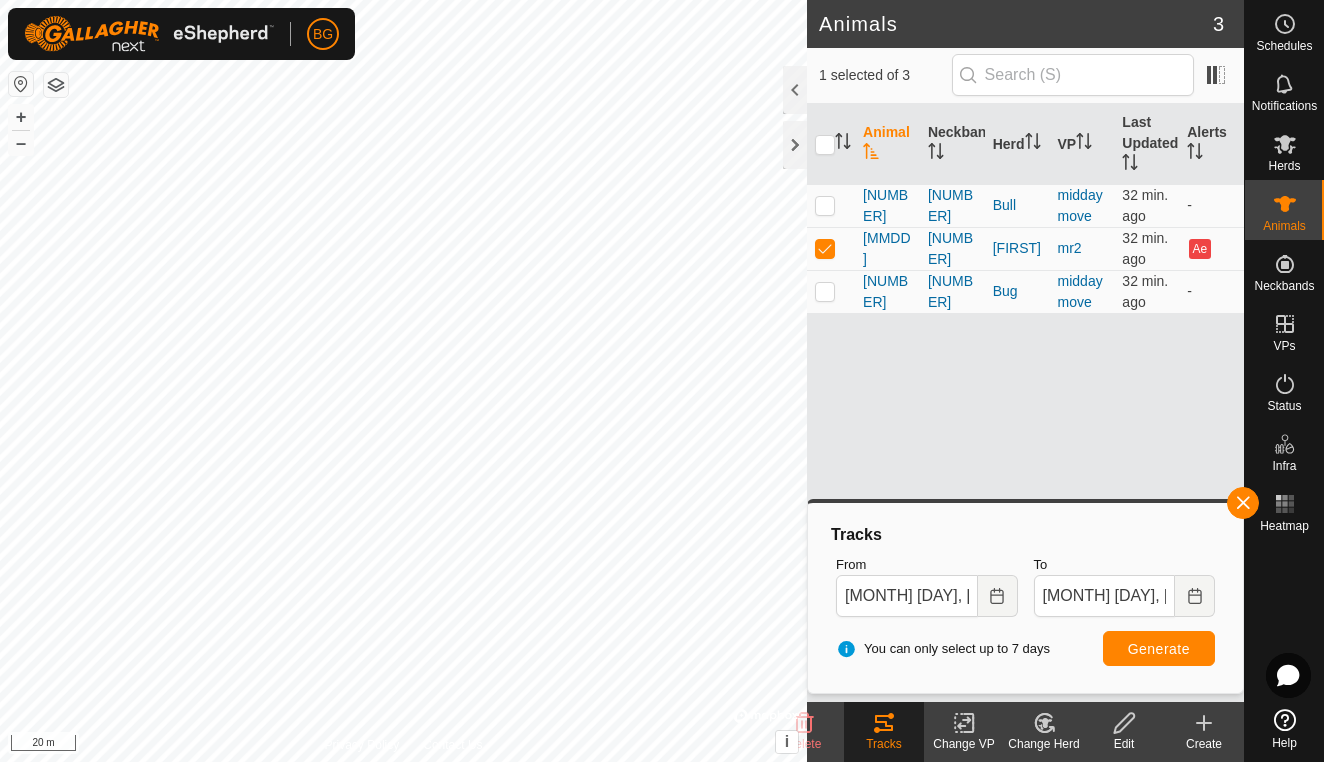 click on "Generate" at bounding box center [1159, 648] 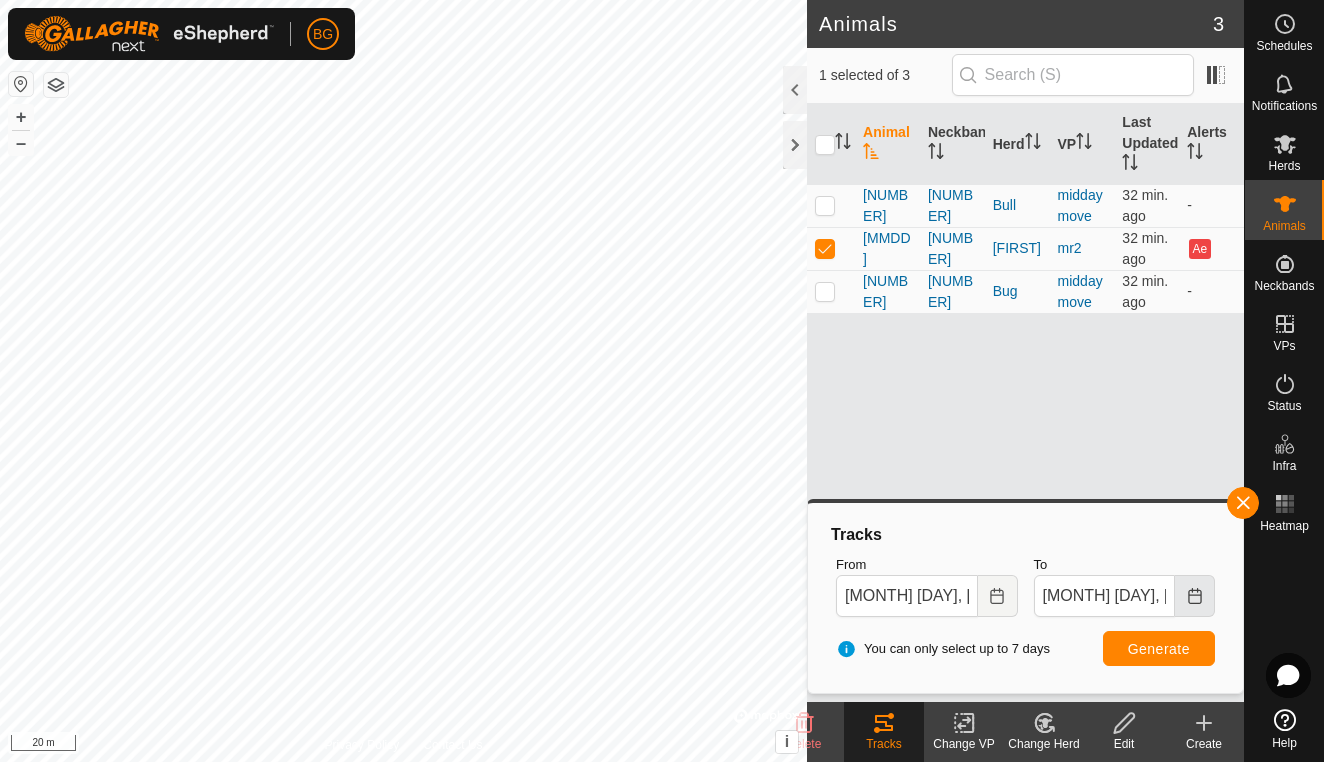 click at bounding box center [1195, 596] 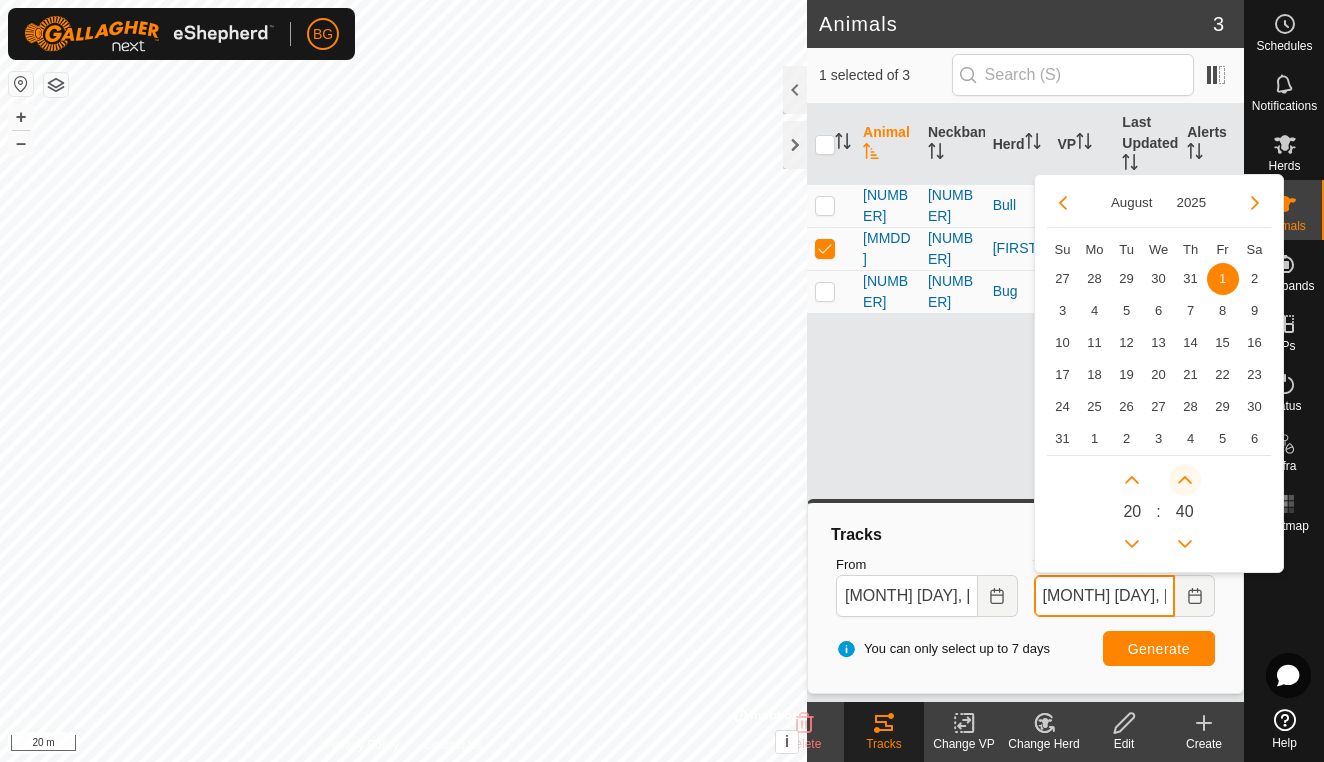 click at bounding box center (1185, 480) 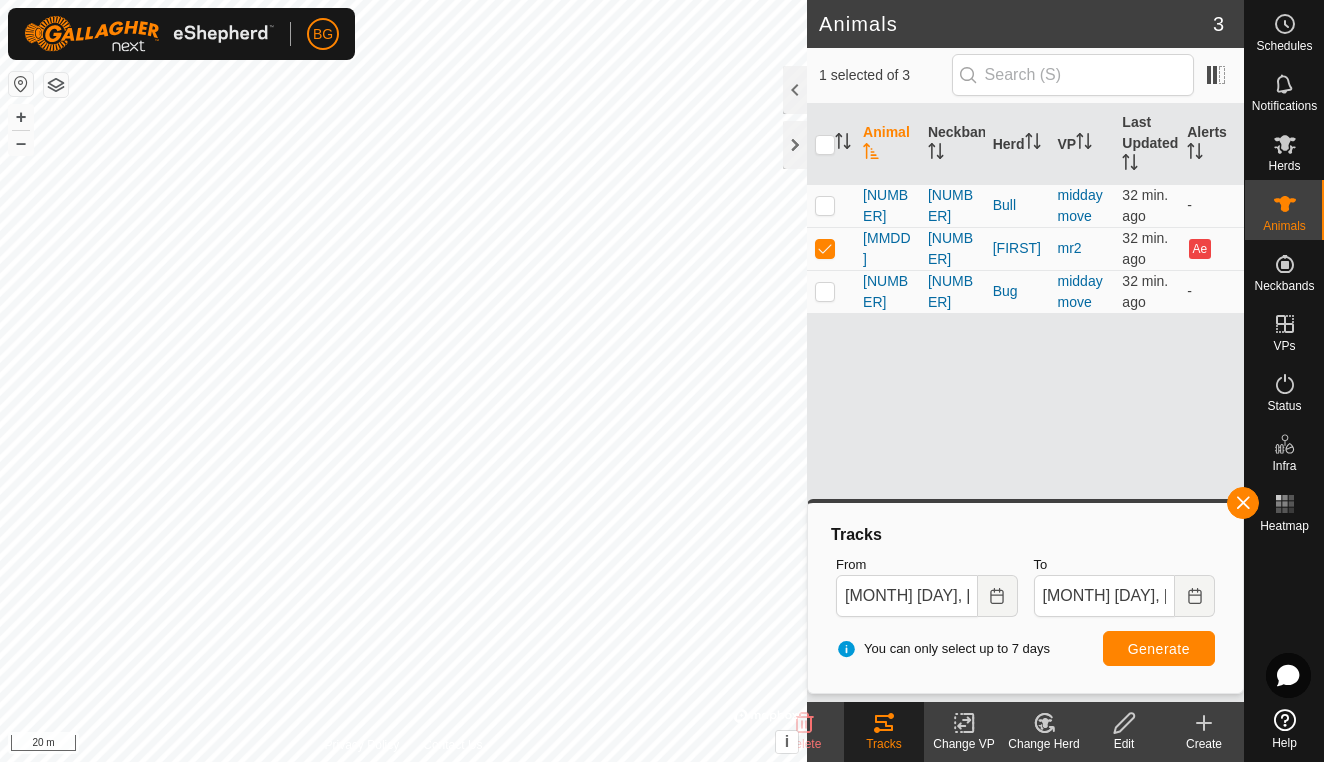 click on "Generate" at bounding box center (1159, 649) 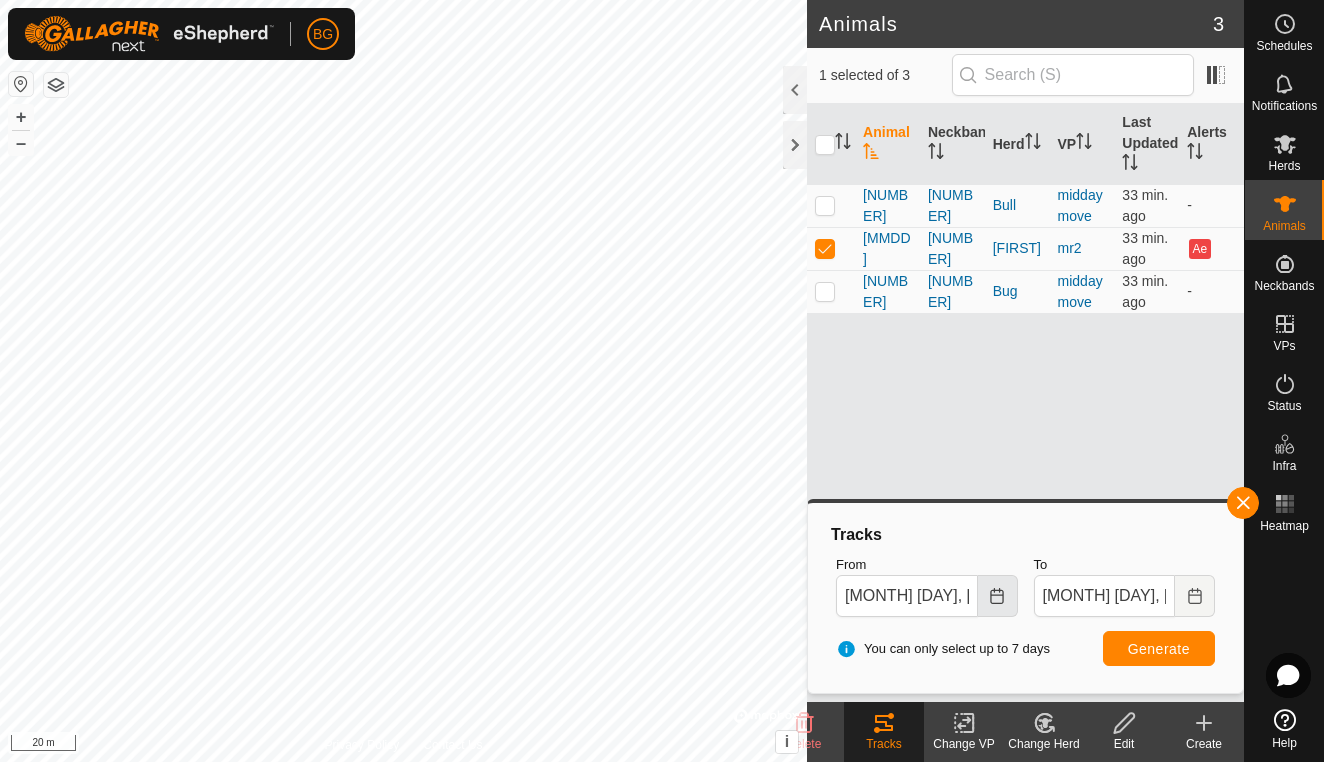 click at bounding box center [998, 596] 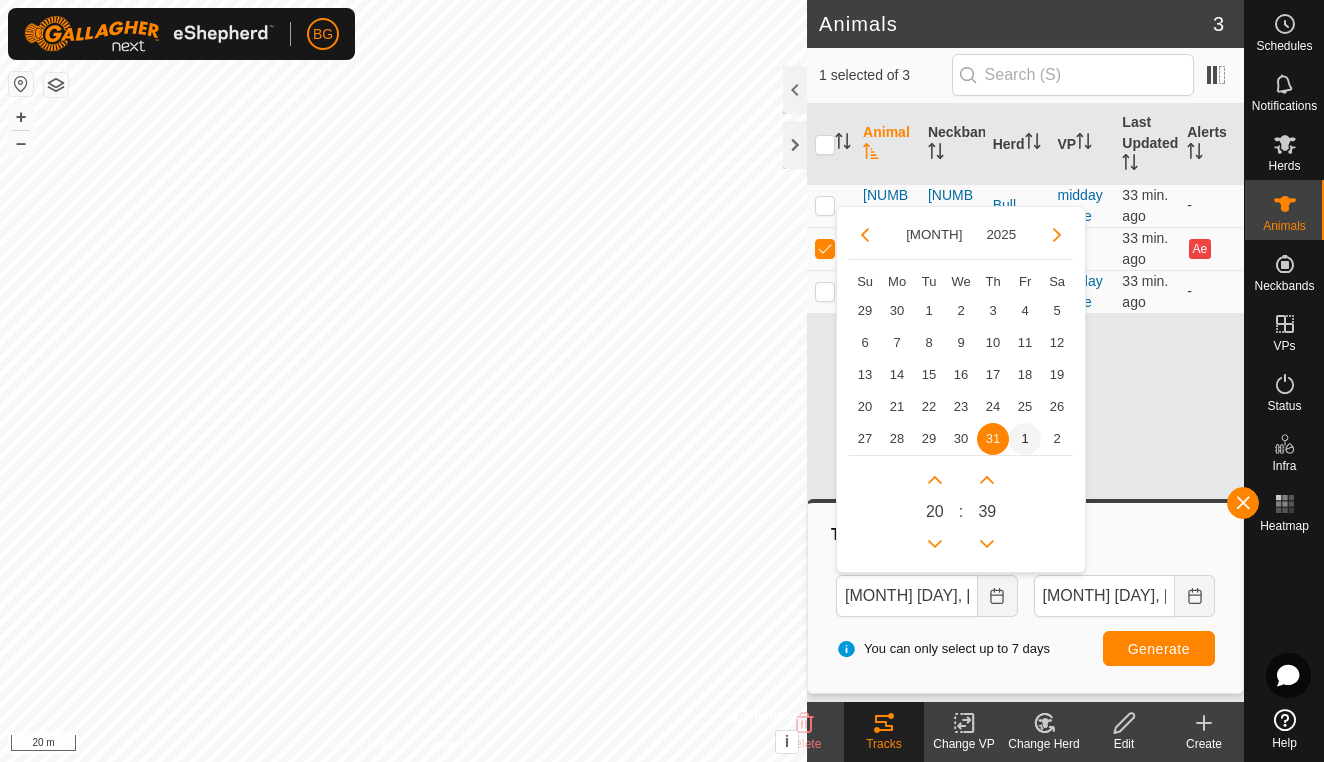 click on "1" at bounding box center (1025, 439) 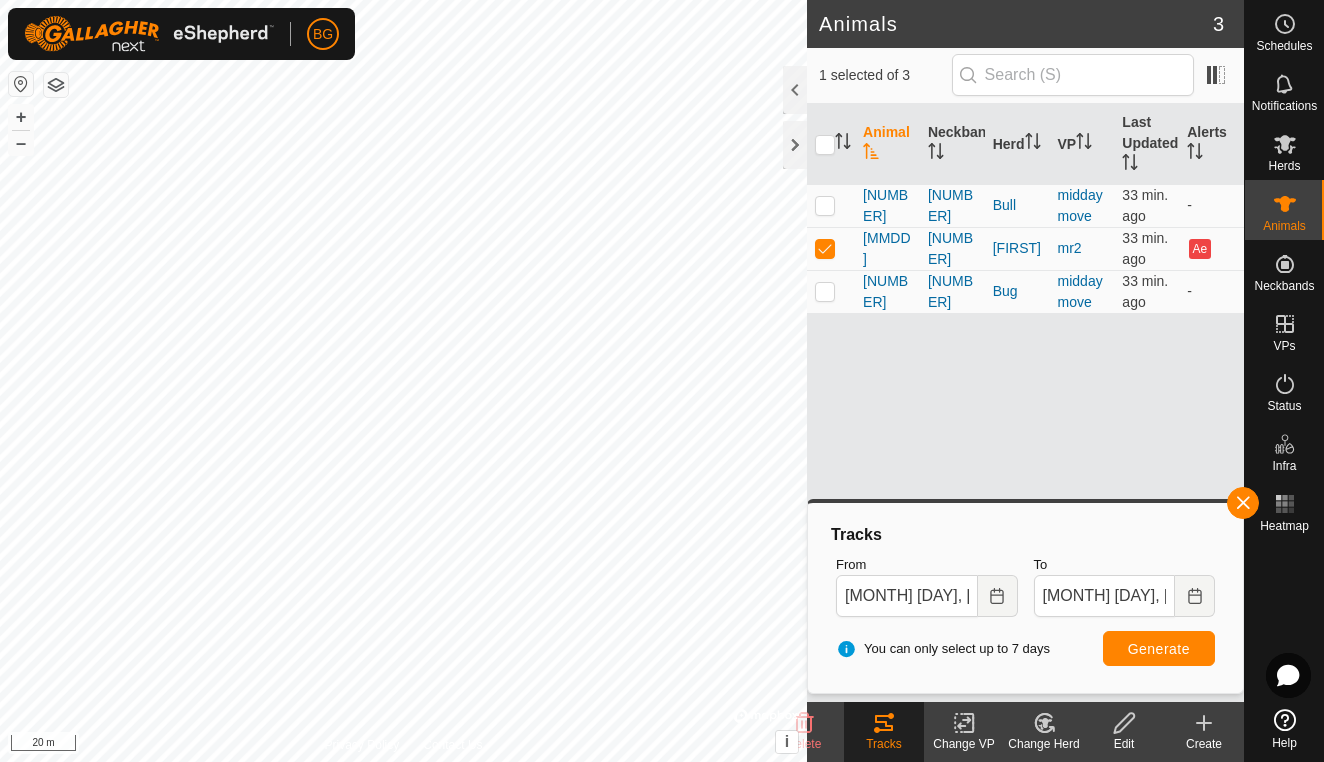 click on "Generate" at bounding box center [1159, 649] 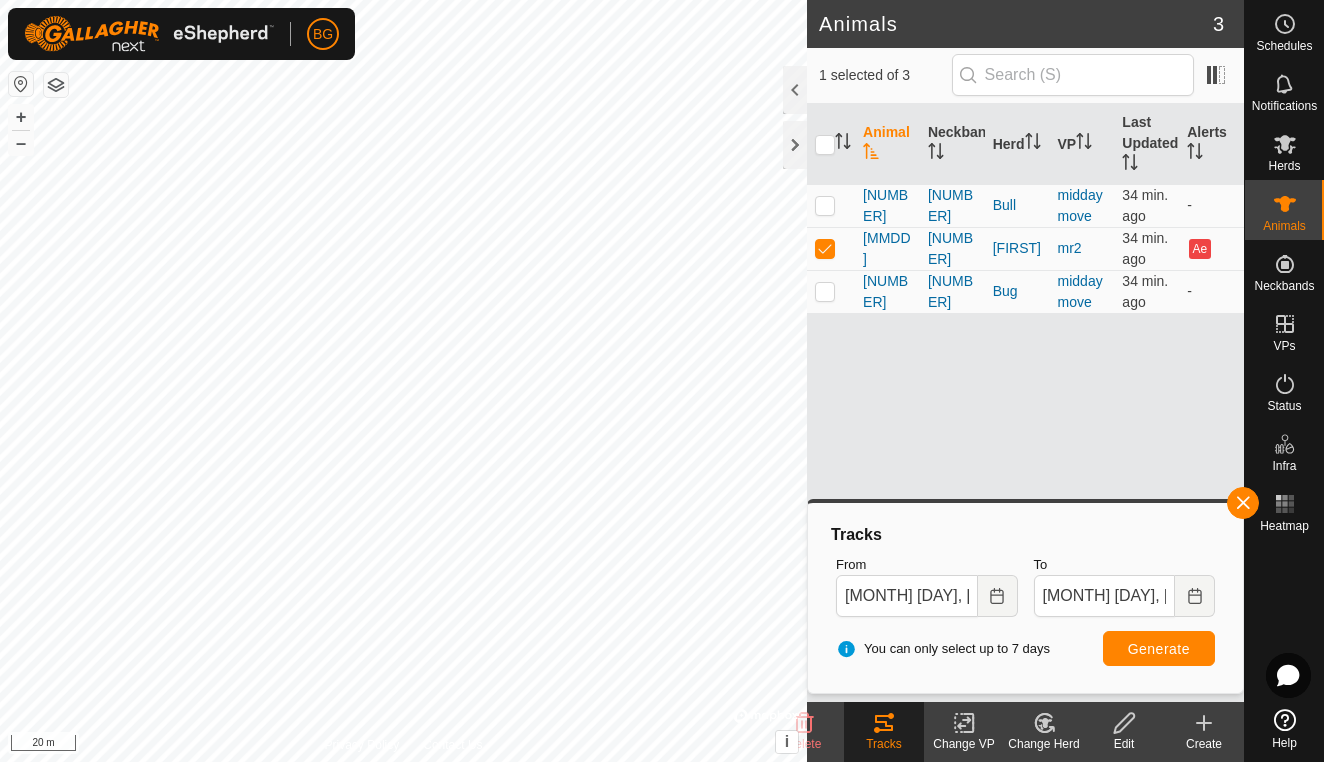 click on "Generate" at bounding box center (1159, 649) 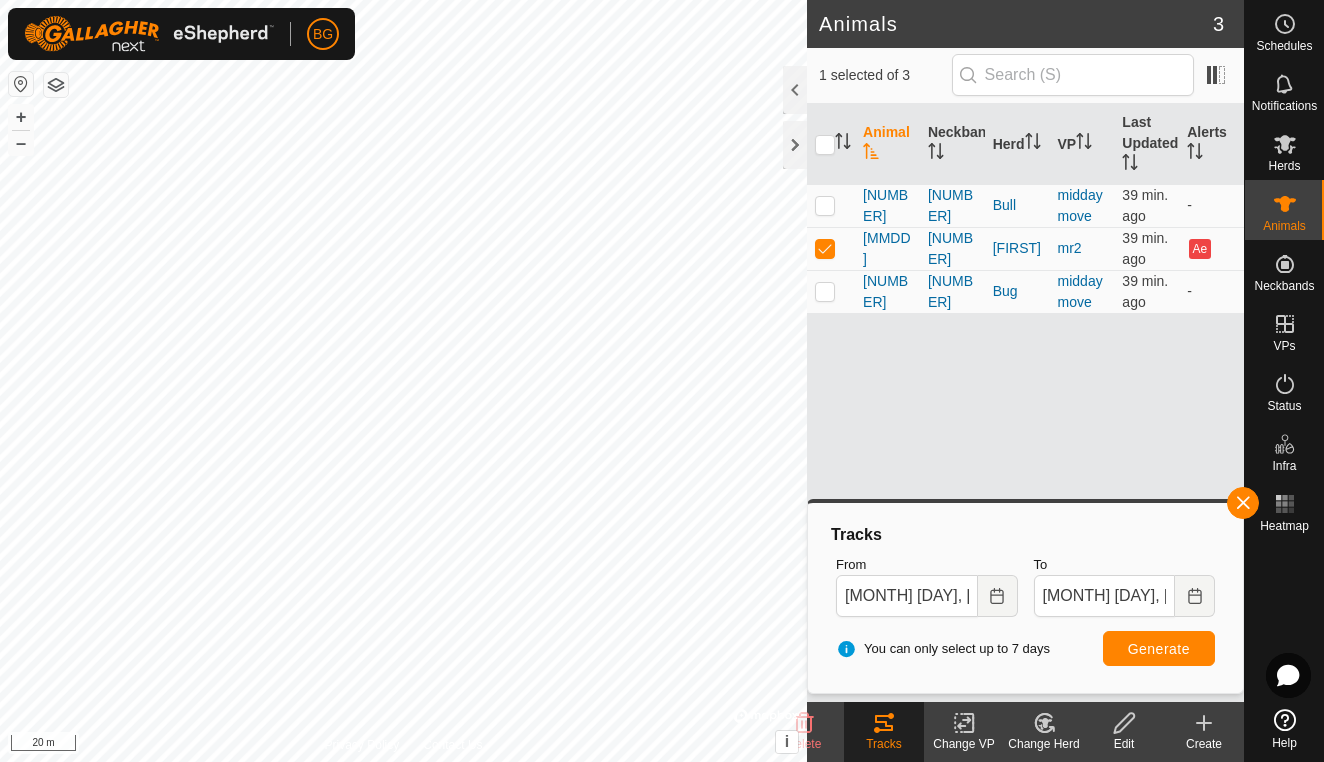 click on "Generate" at bounding box center (1159, 649) 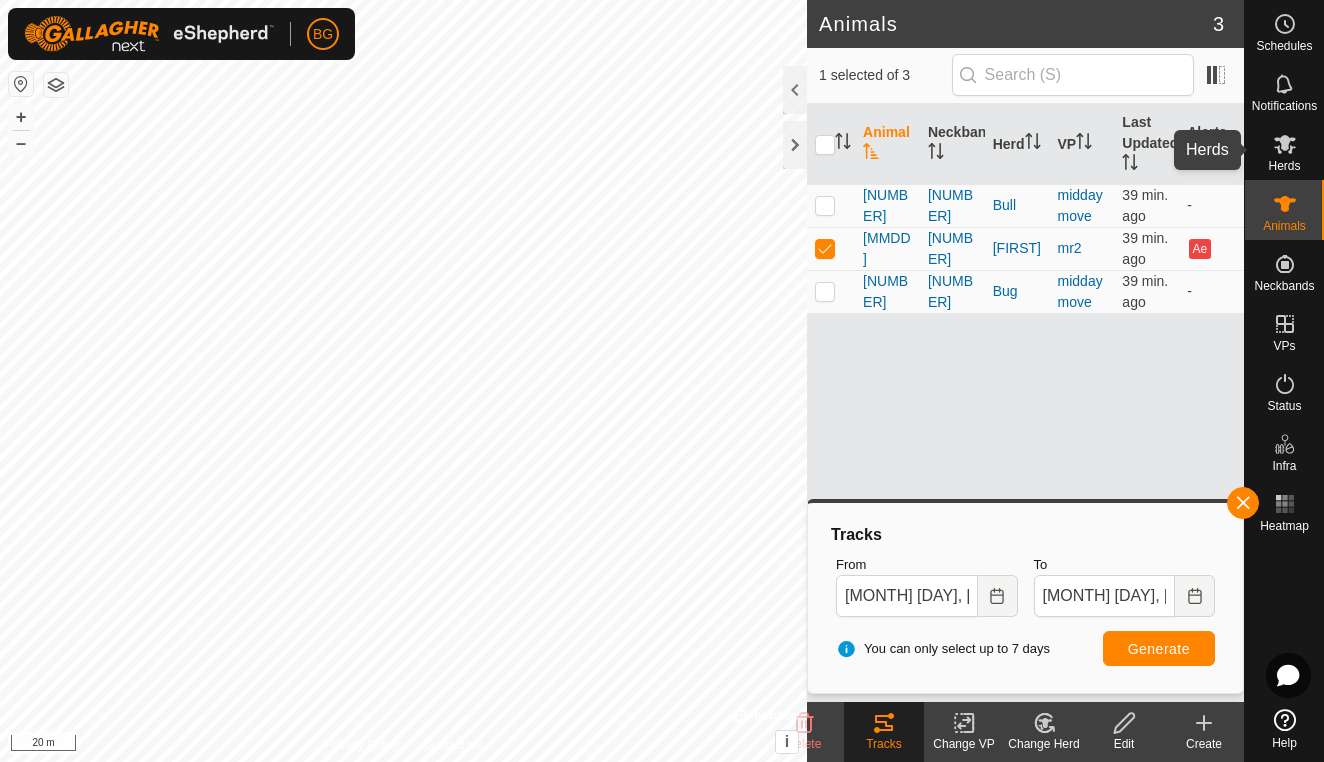 click 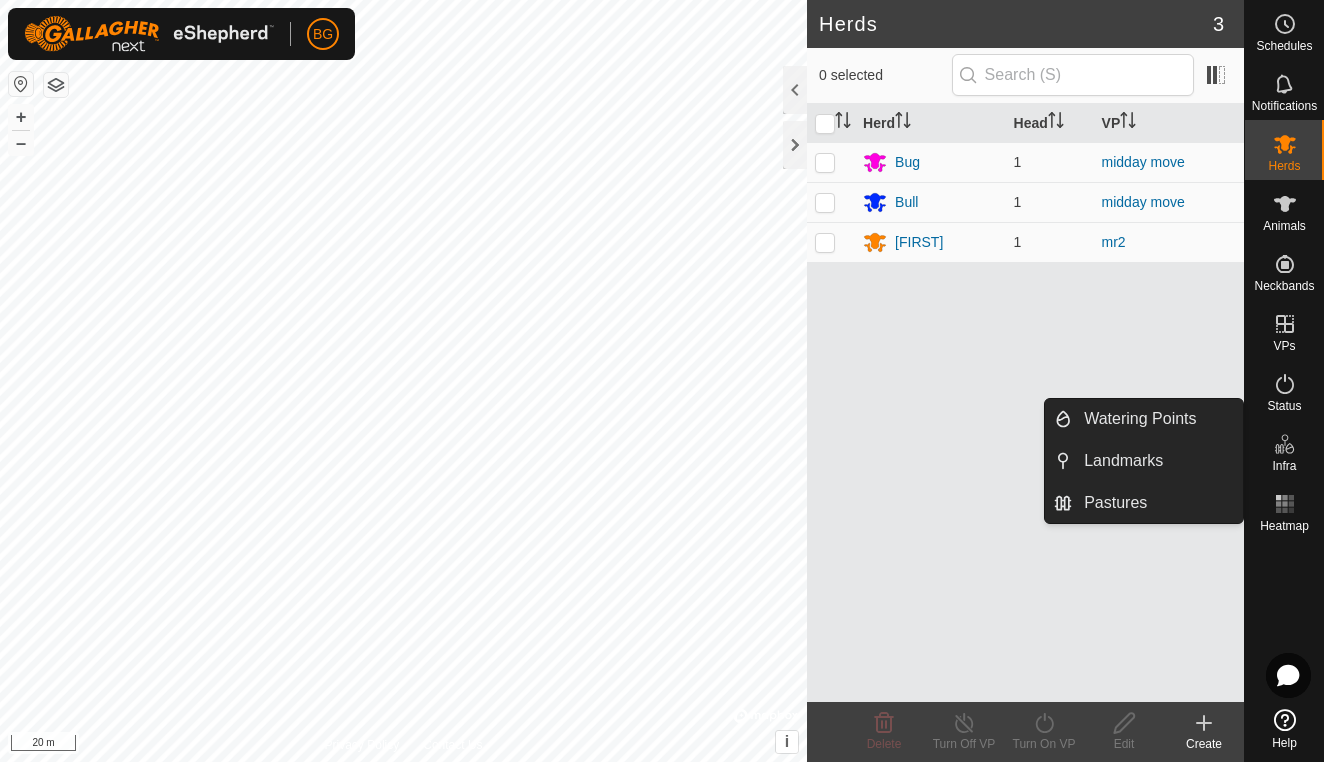 click 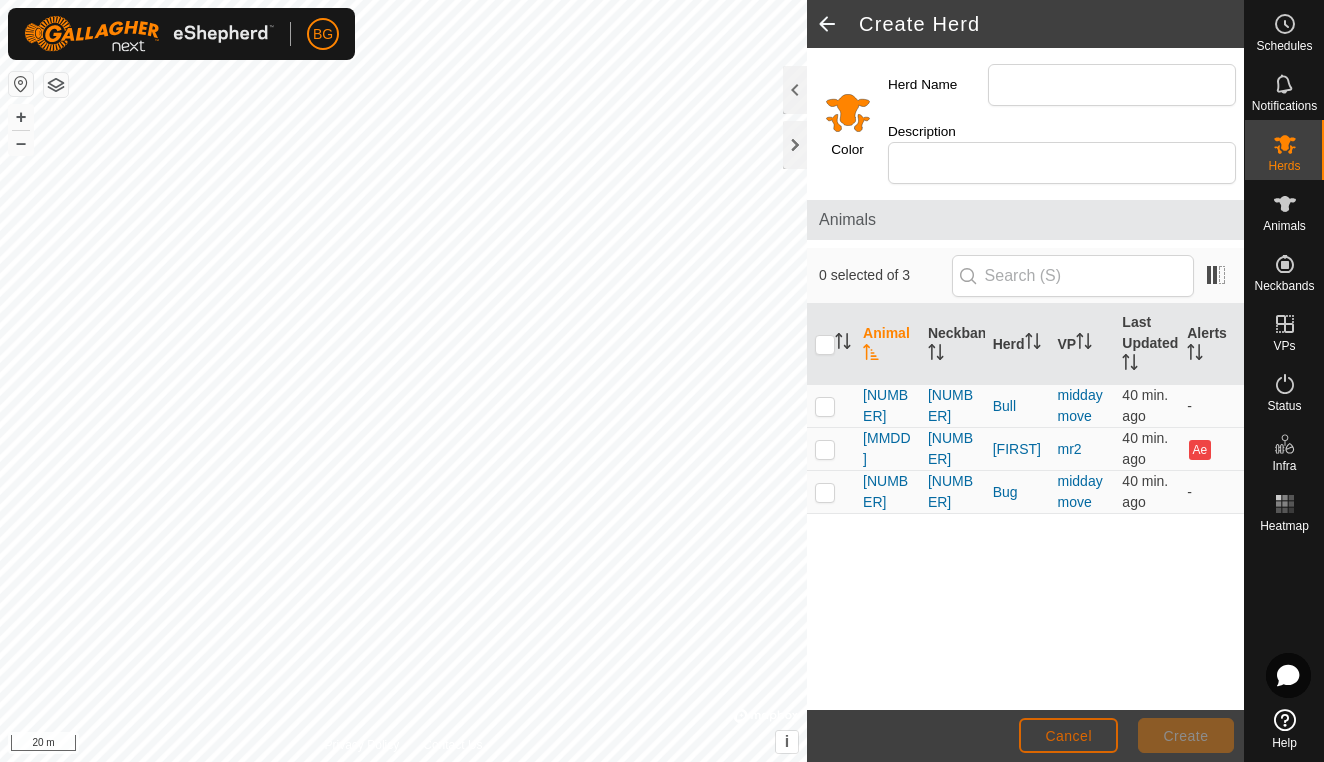 click on "Cancel" 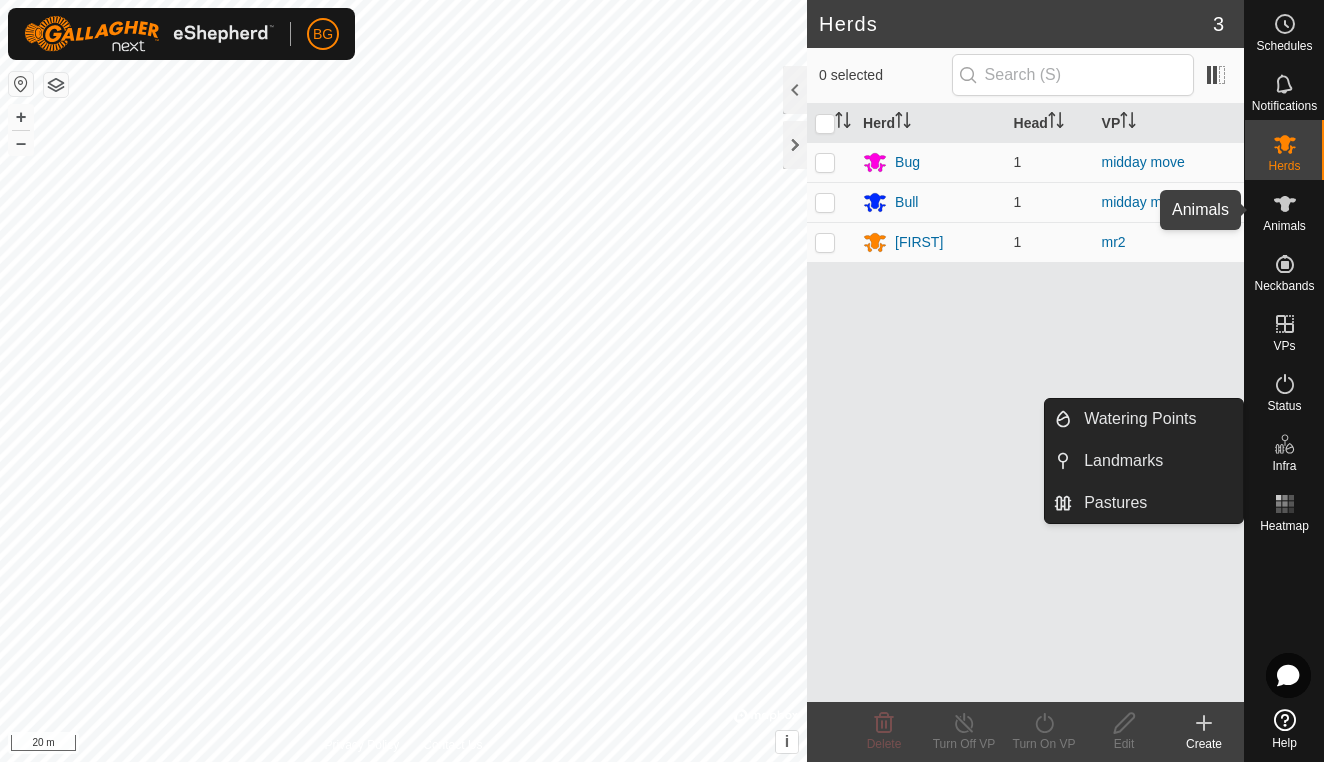 click at bounding box center (1285, 204) 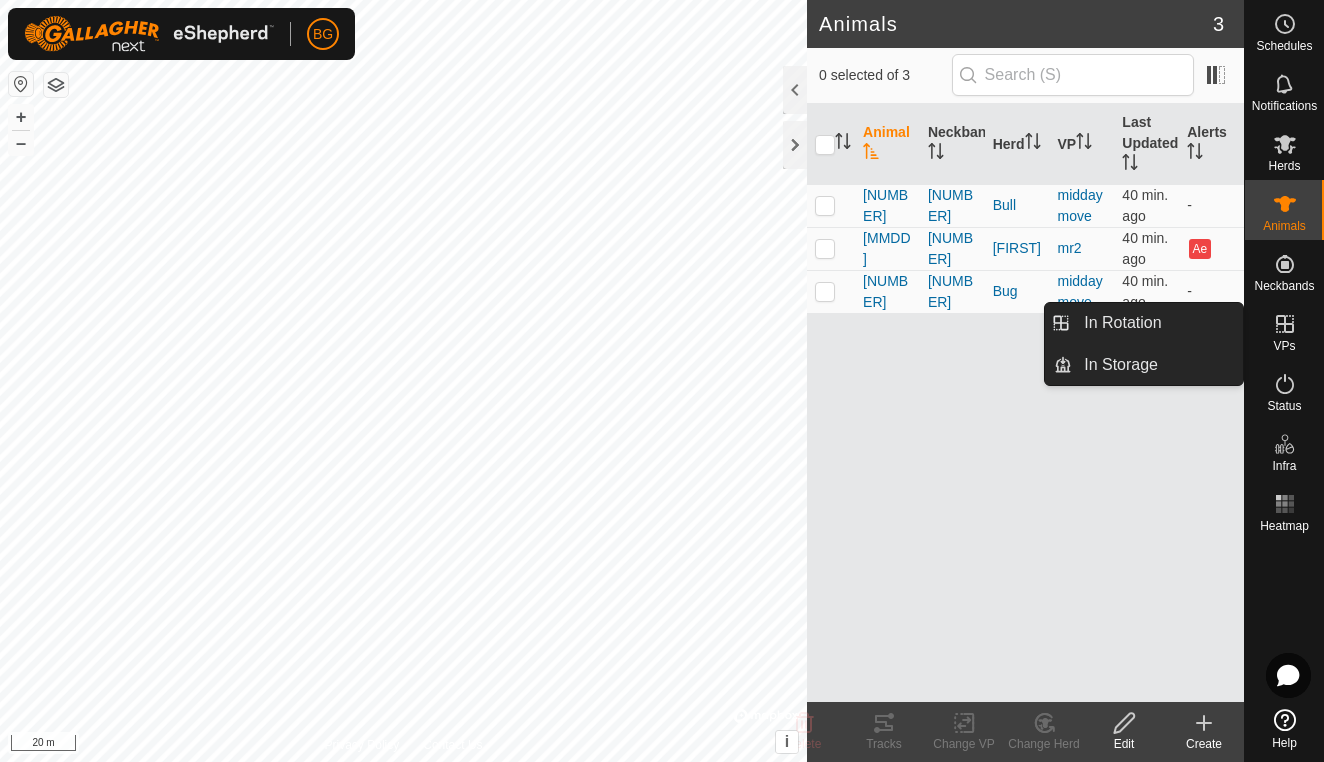 click on "VPs" at bounding box center (1284, 330) 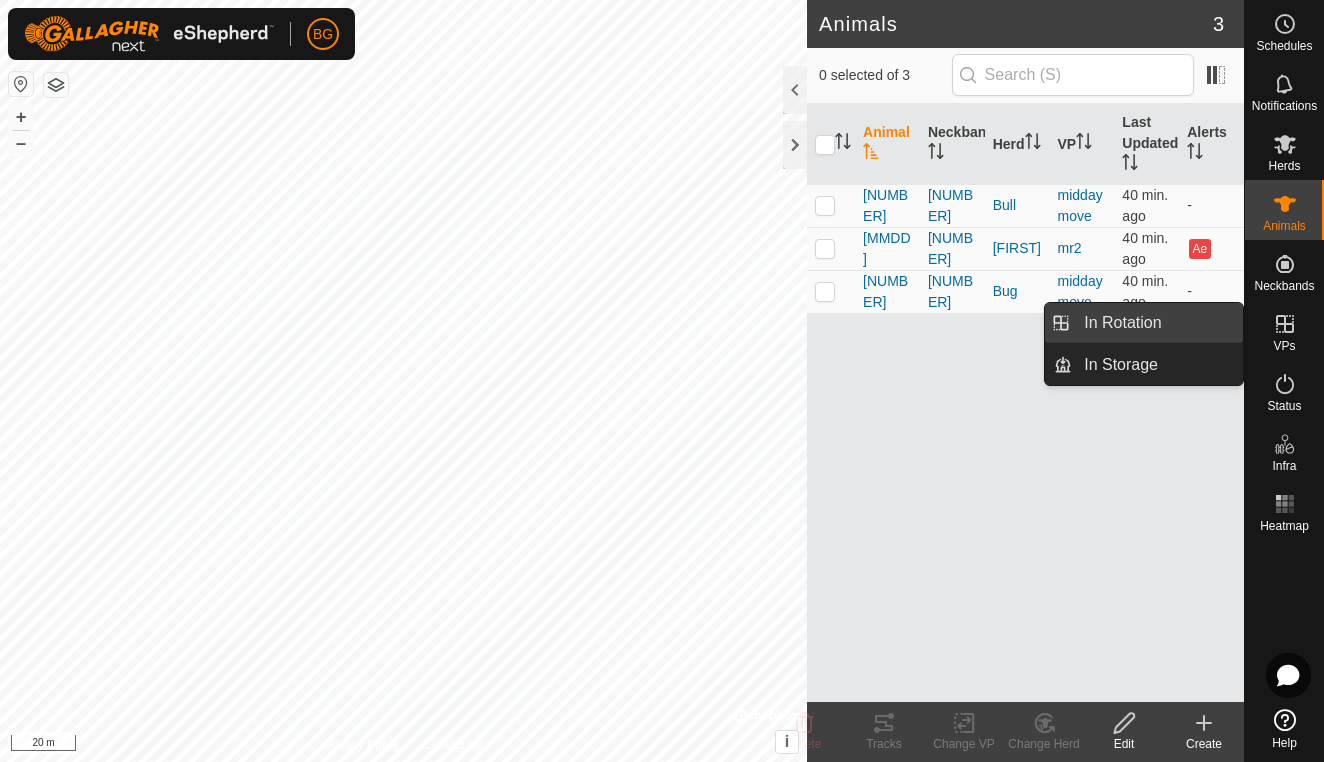 click on "In Rotation" at bounding box center [1157, 323] 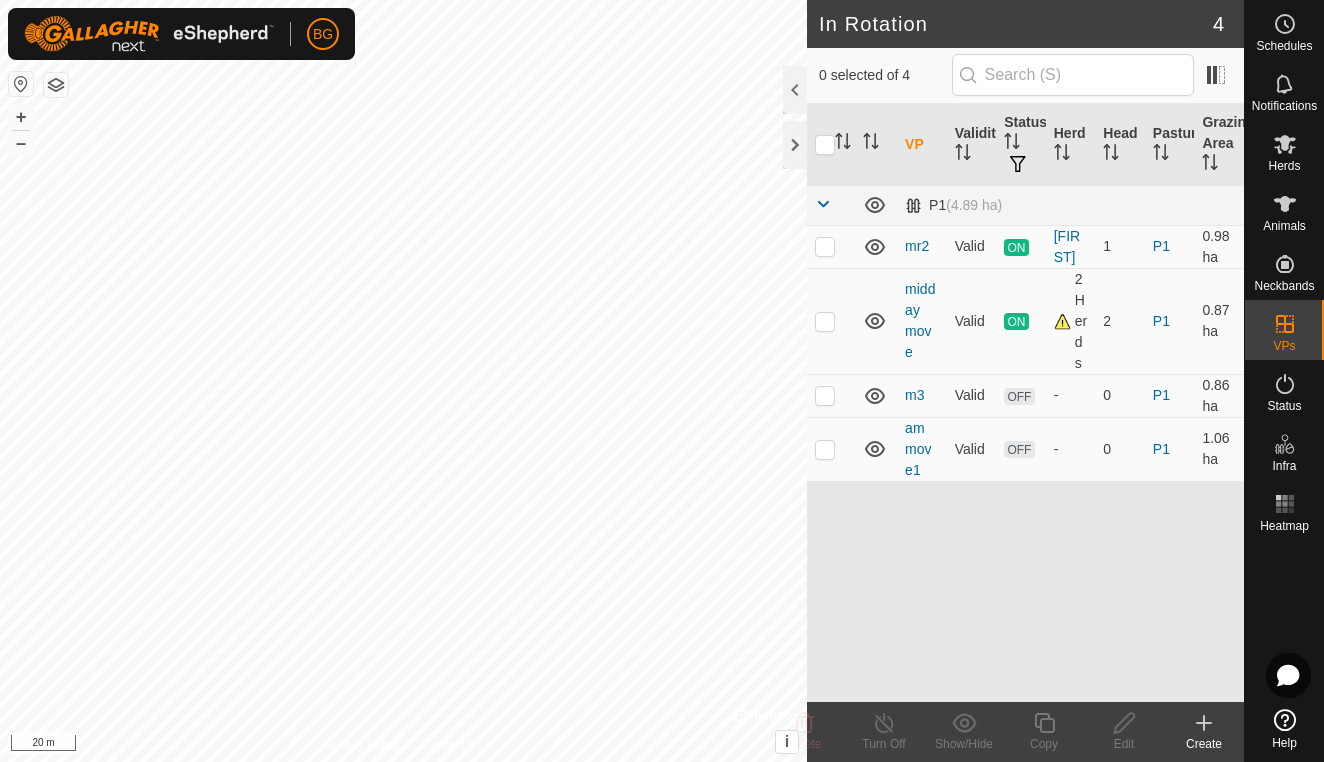 click 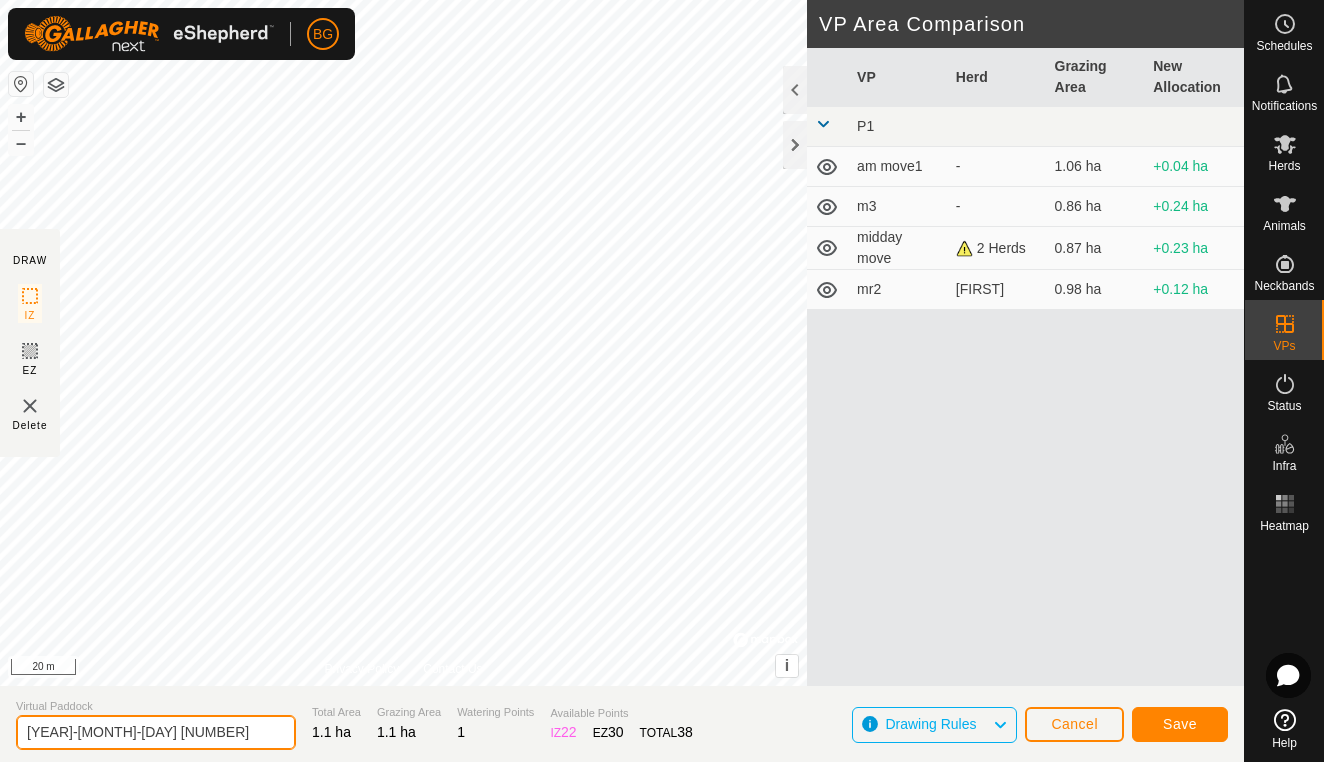 click on "[YEAR]-[MONTH]-[DAY] [NUMBER]" 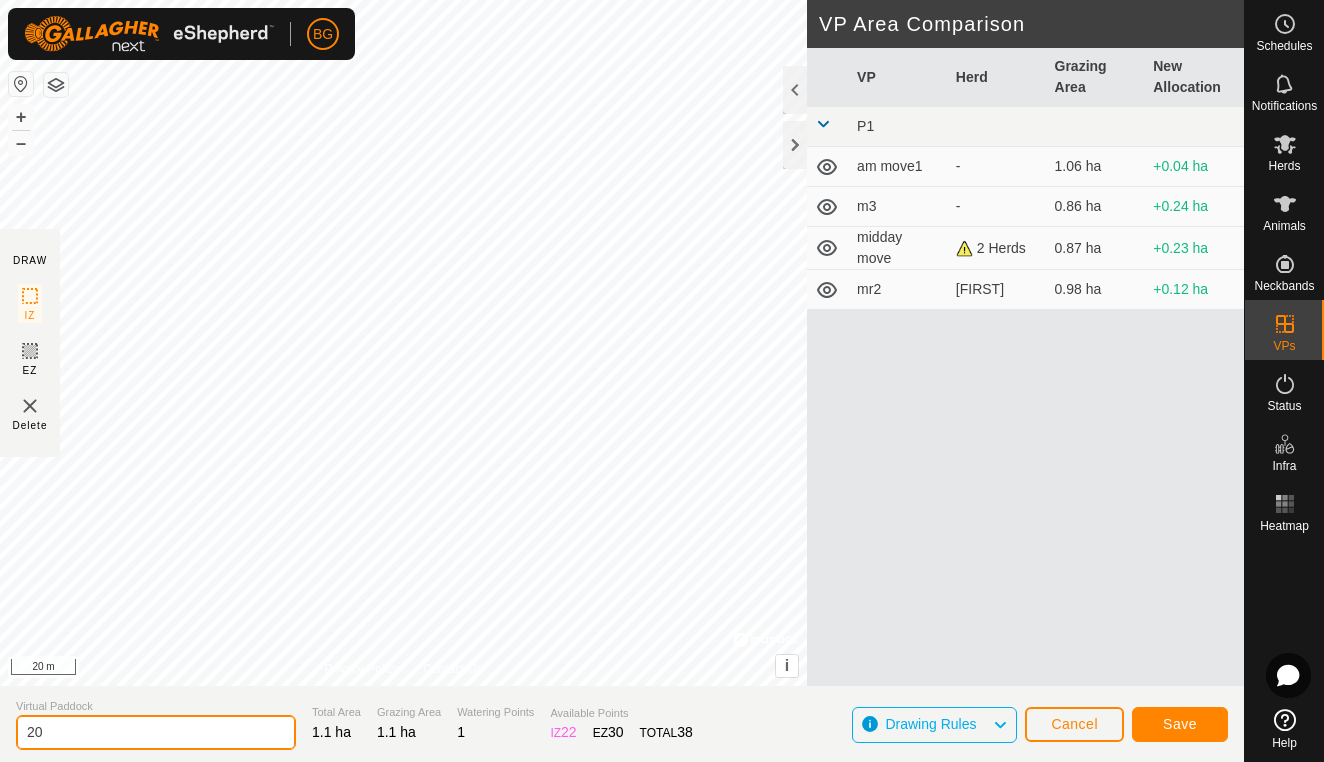 type on "2" 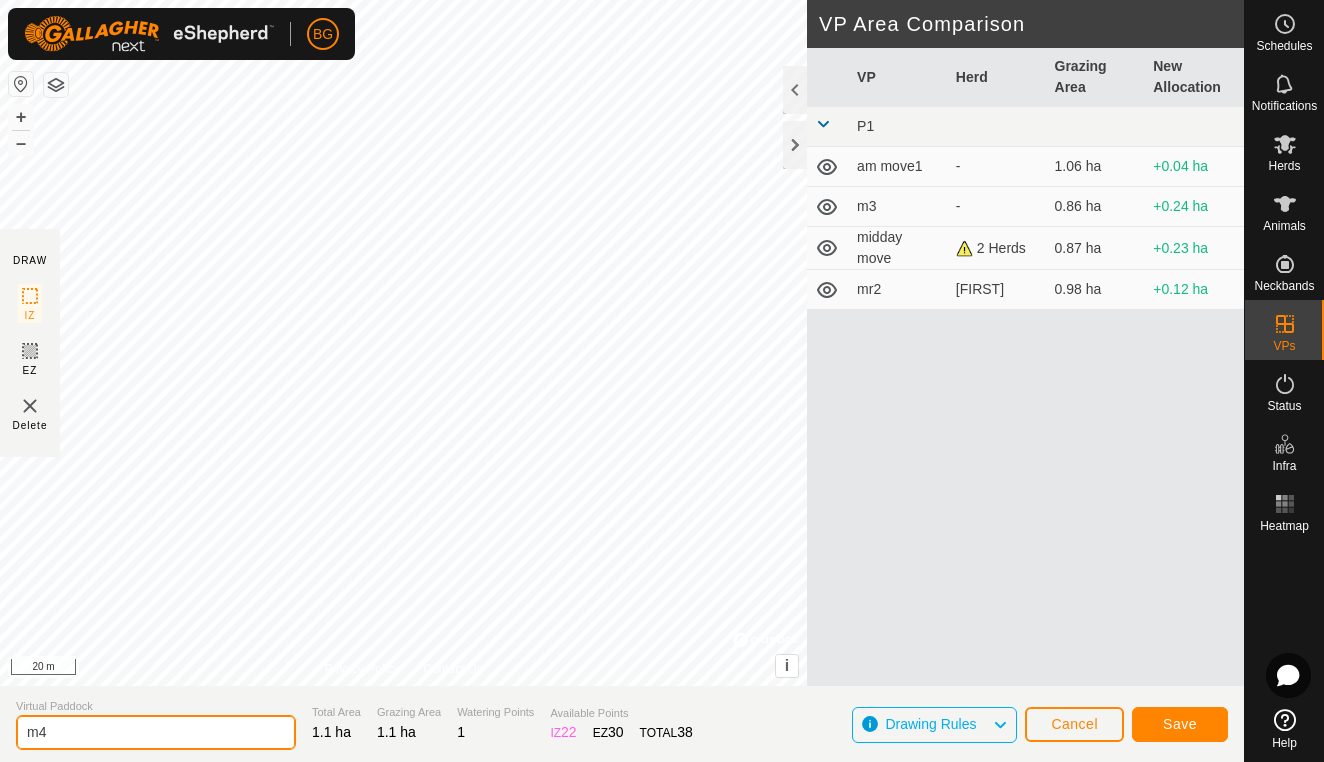 type on "m4" 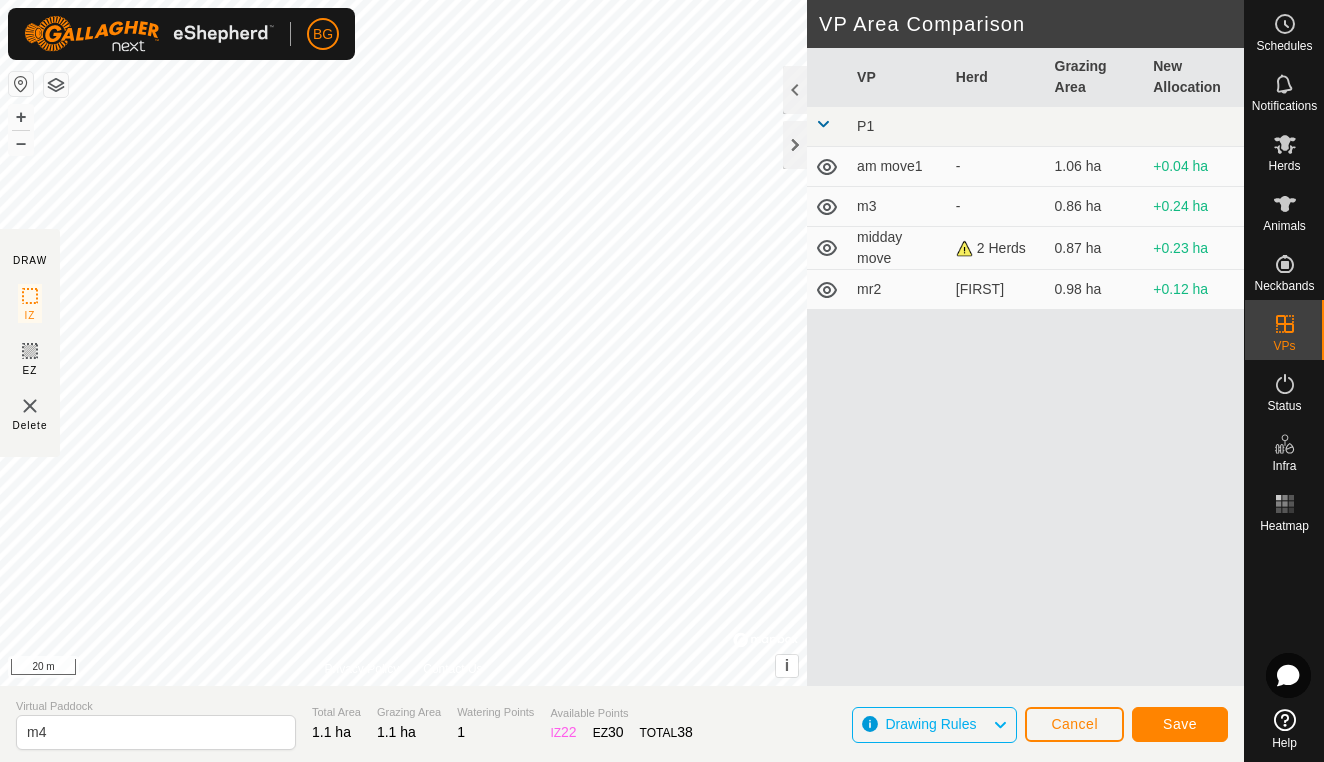 click on "Save" 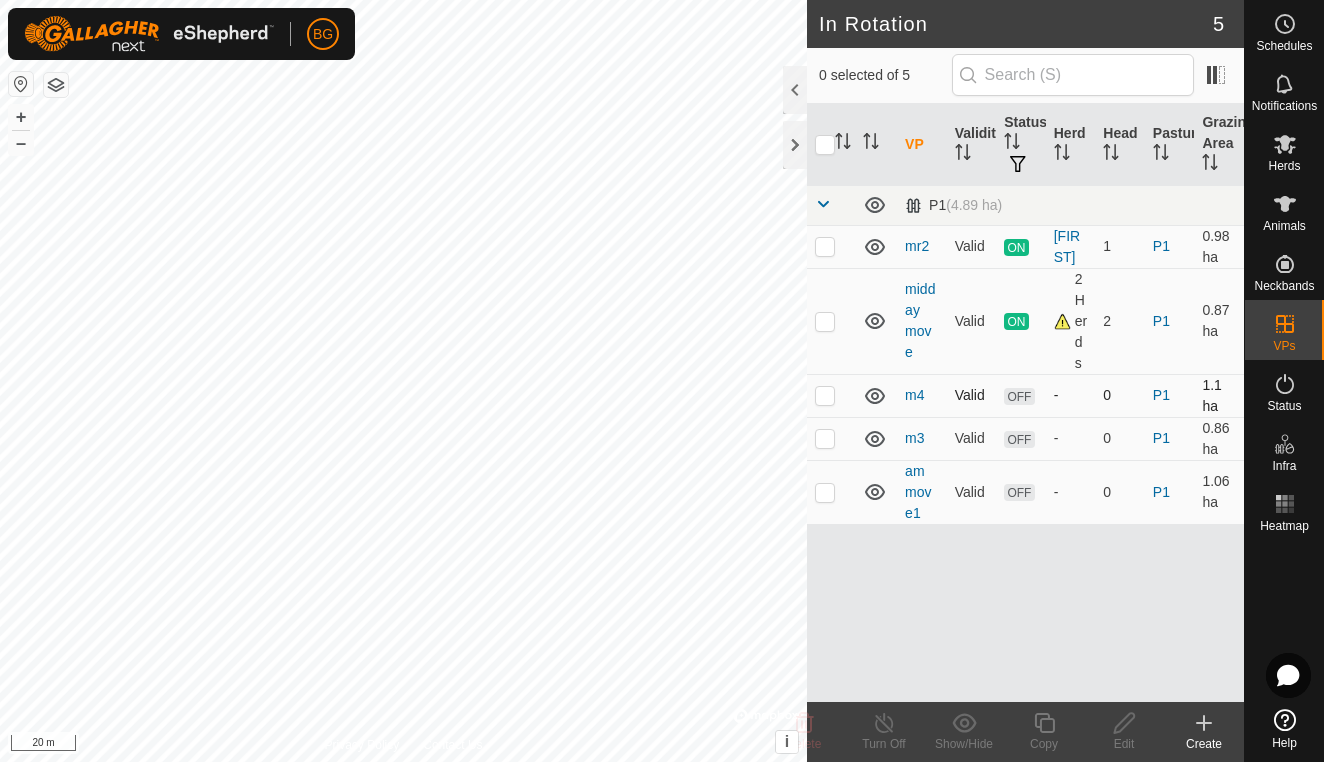 click at bounding box center [825, 395] 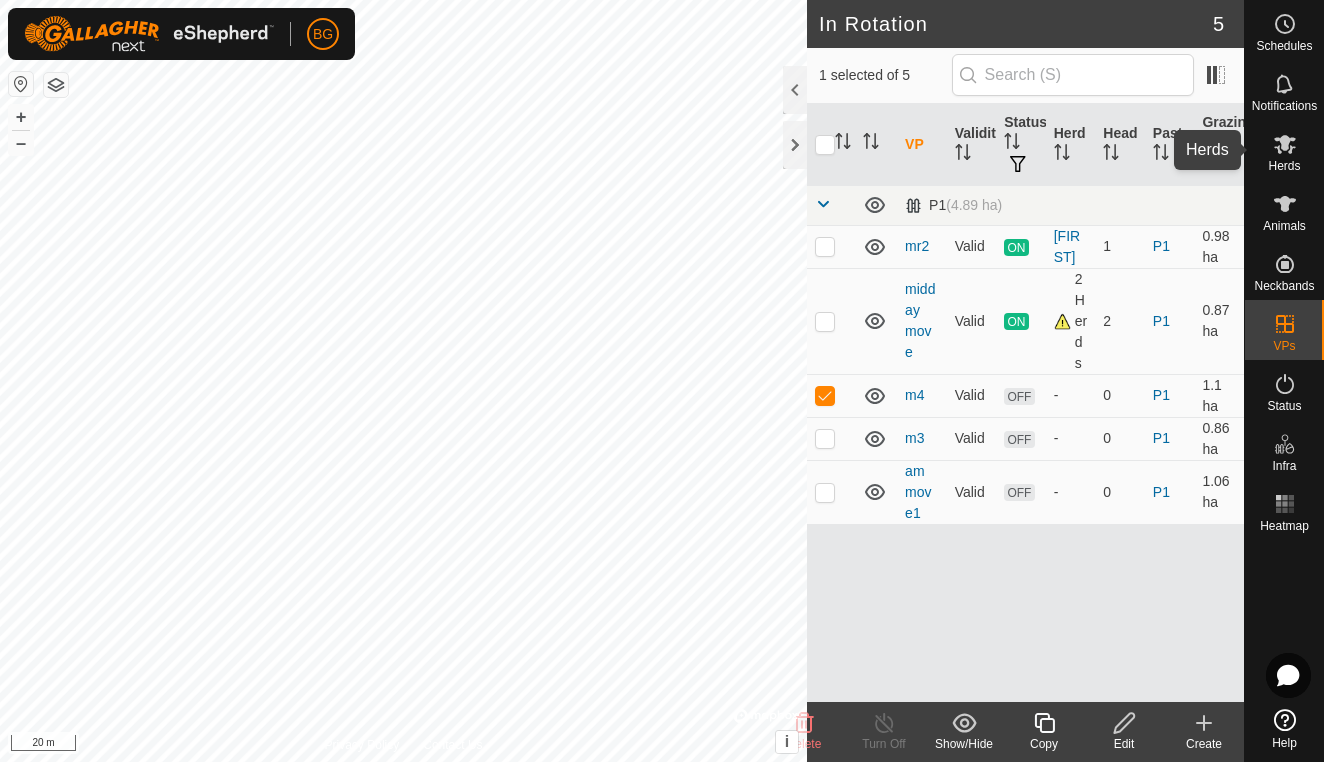 click on "Herds" at bounding box center [1284, 166] 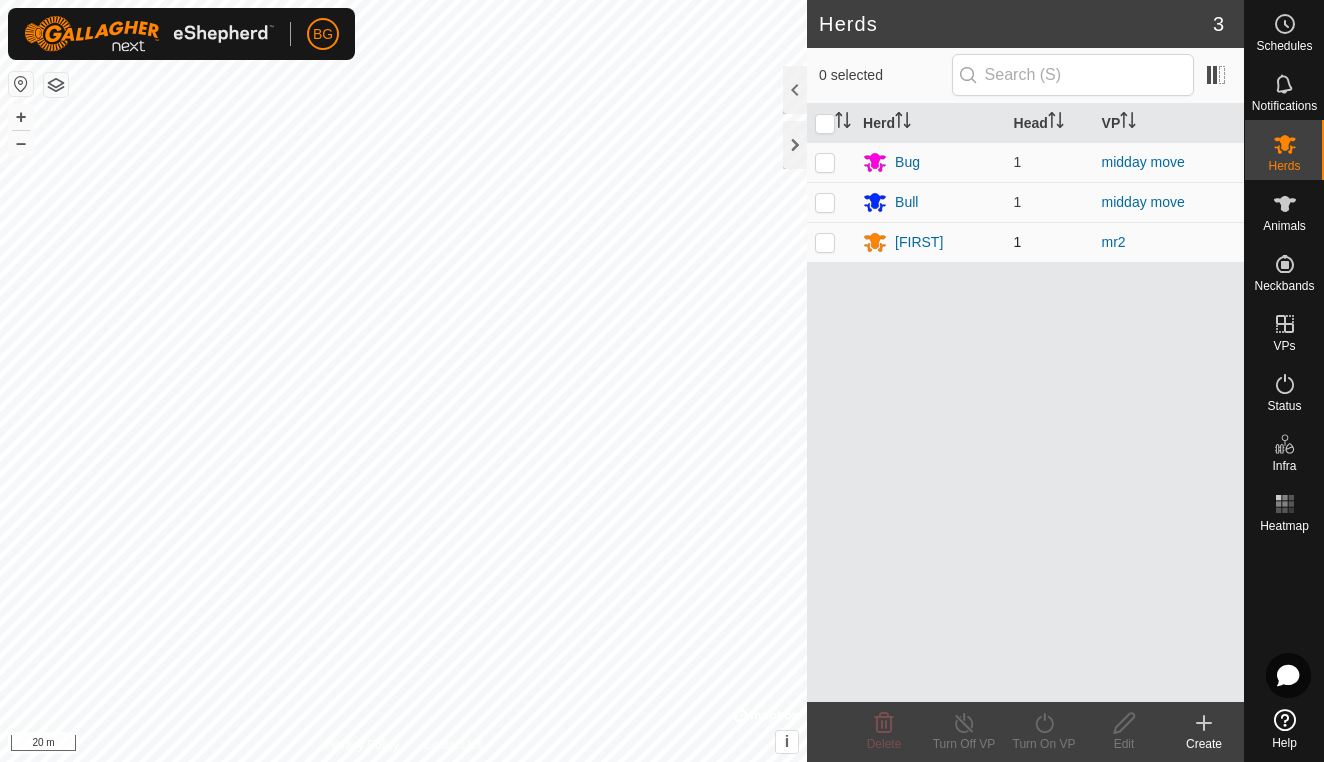 click at bounding box center [825, 242] 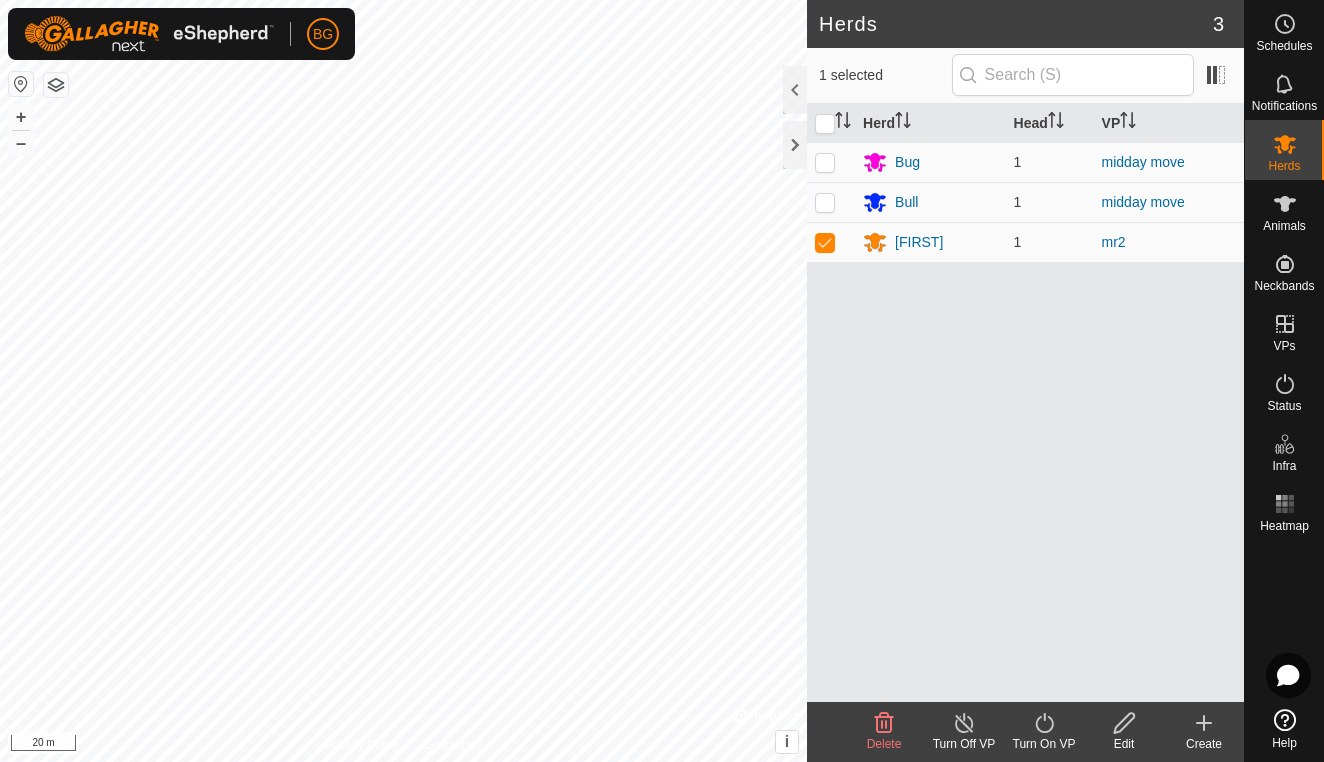click on "Turn On VP" 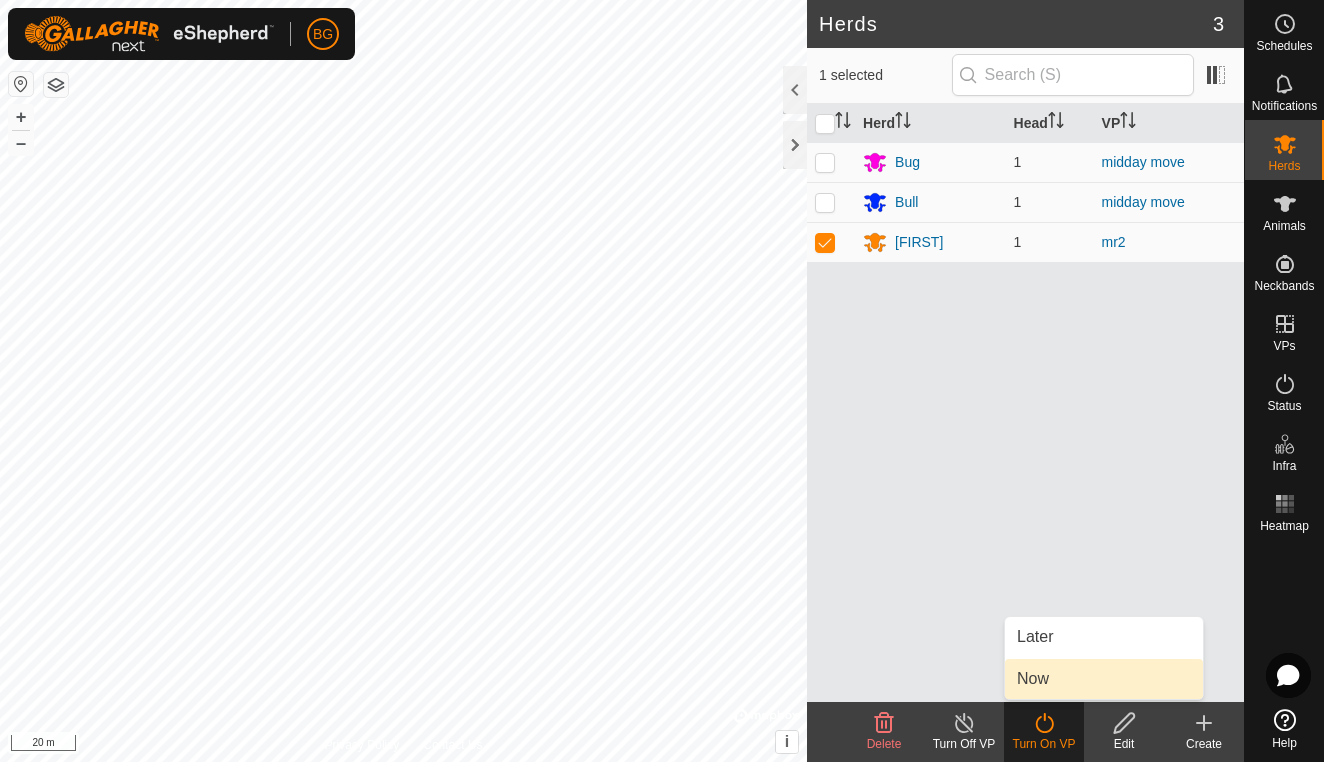 click on "Now" at bounding box center [1104, 679] 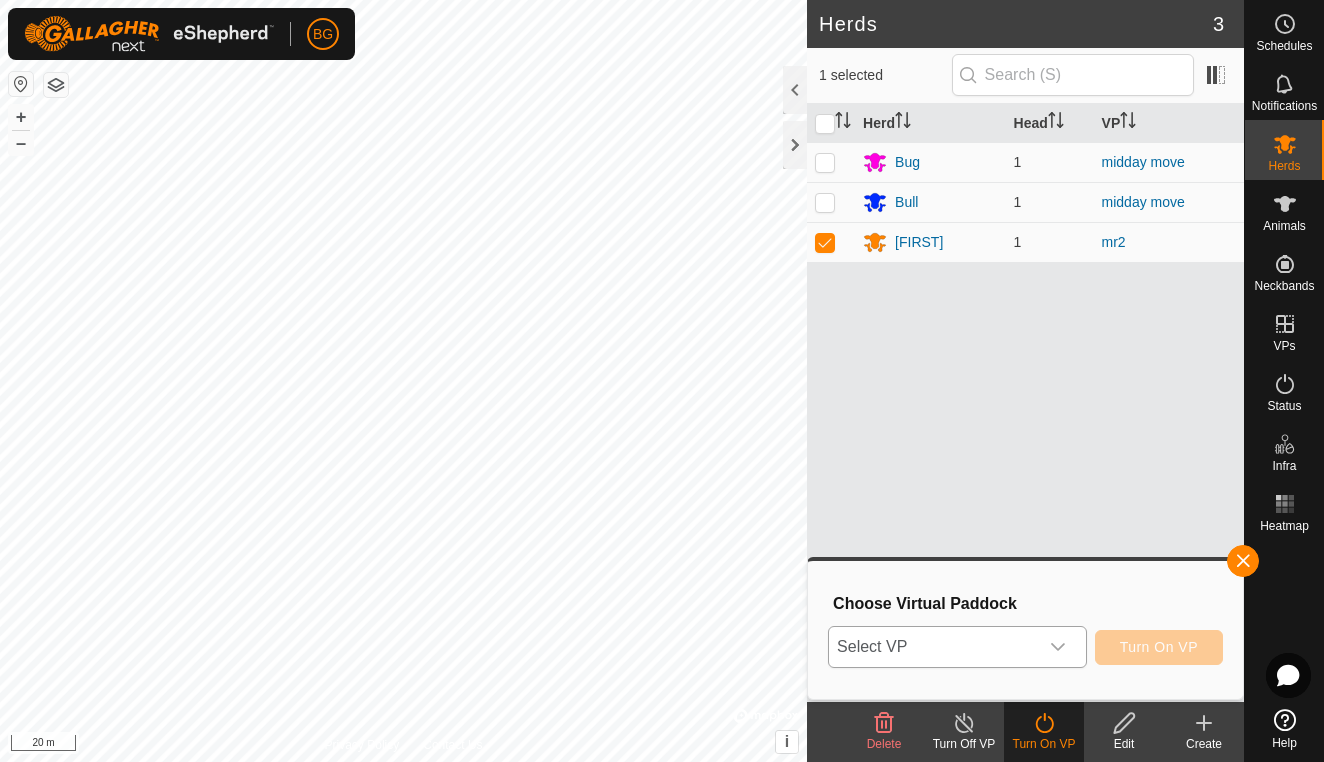 click 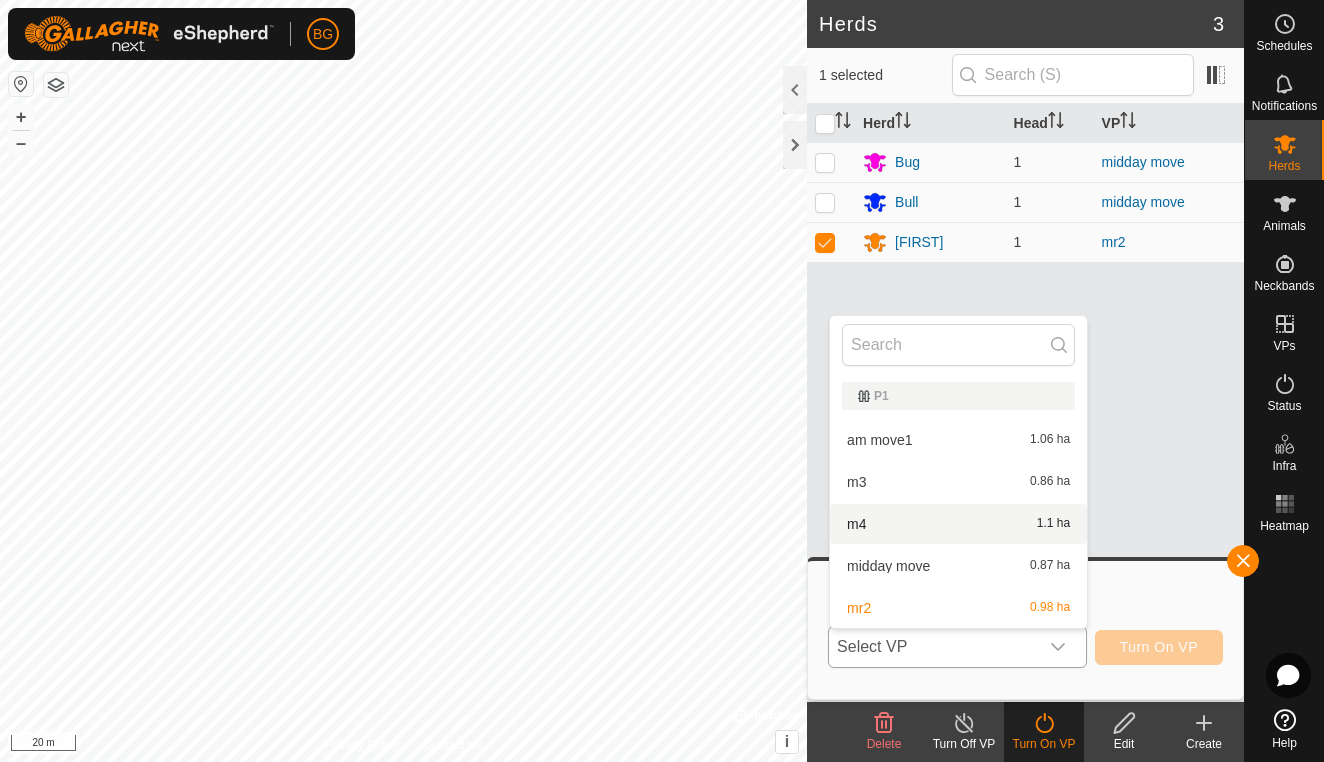 click on "m4  1.1 ha" at bounding box center (958, 524) 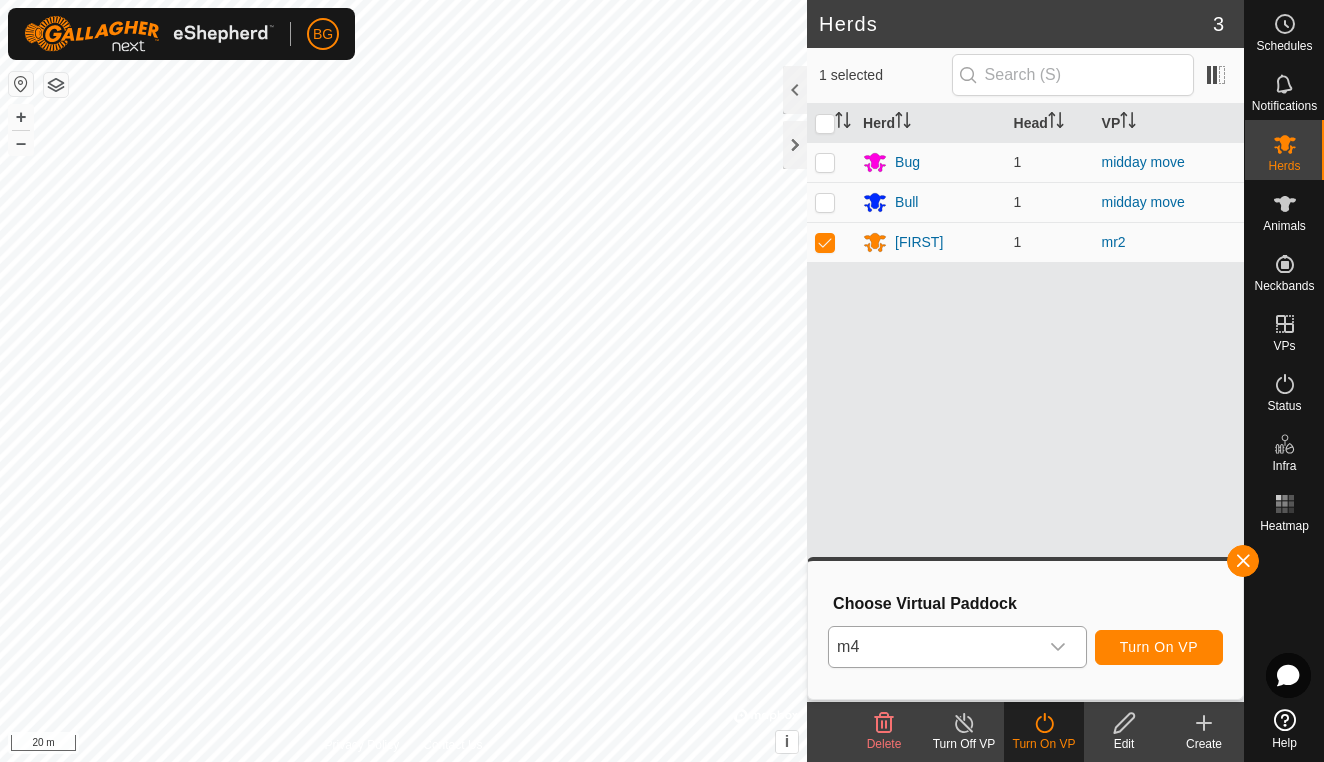 click on "Turn On VP" at bounding box center [1159, 647] 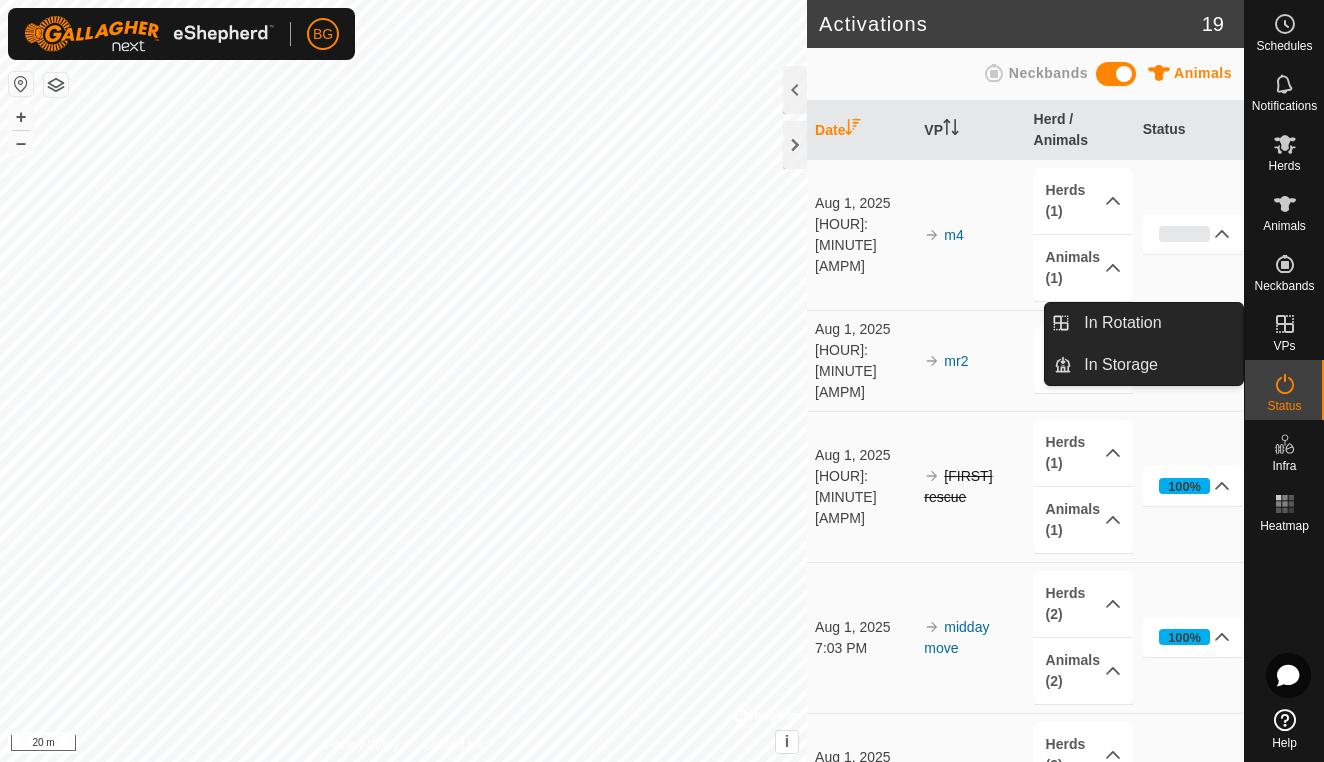 click on "VPs" at bounding box center (1284, 346) 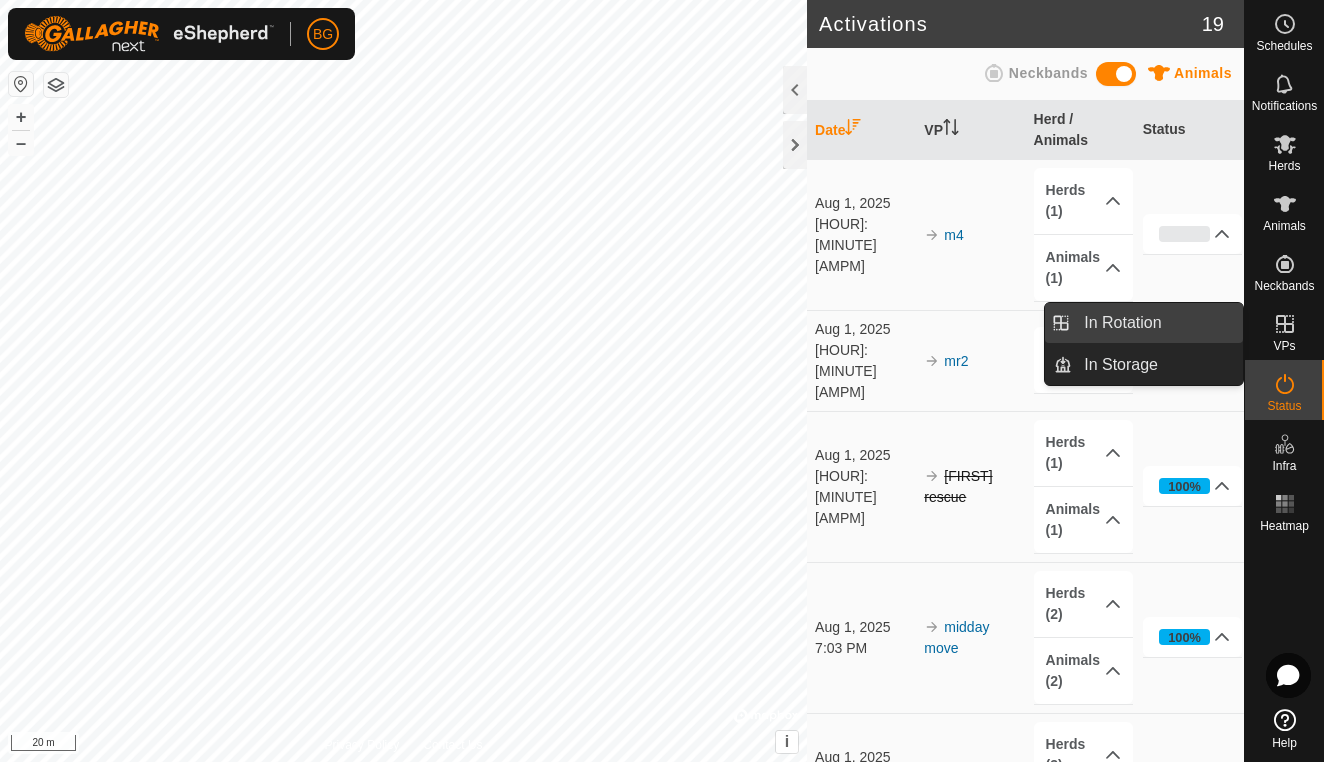click on "In Rotation" at bounding box center (1157, 323) 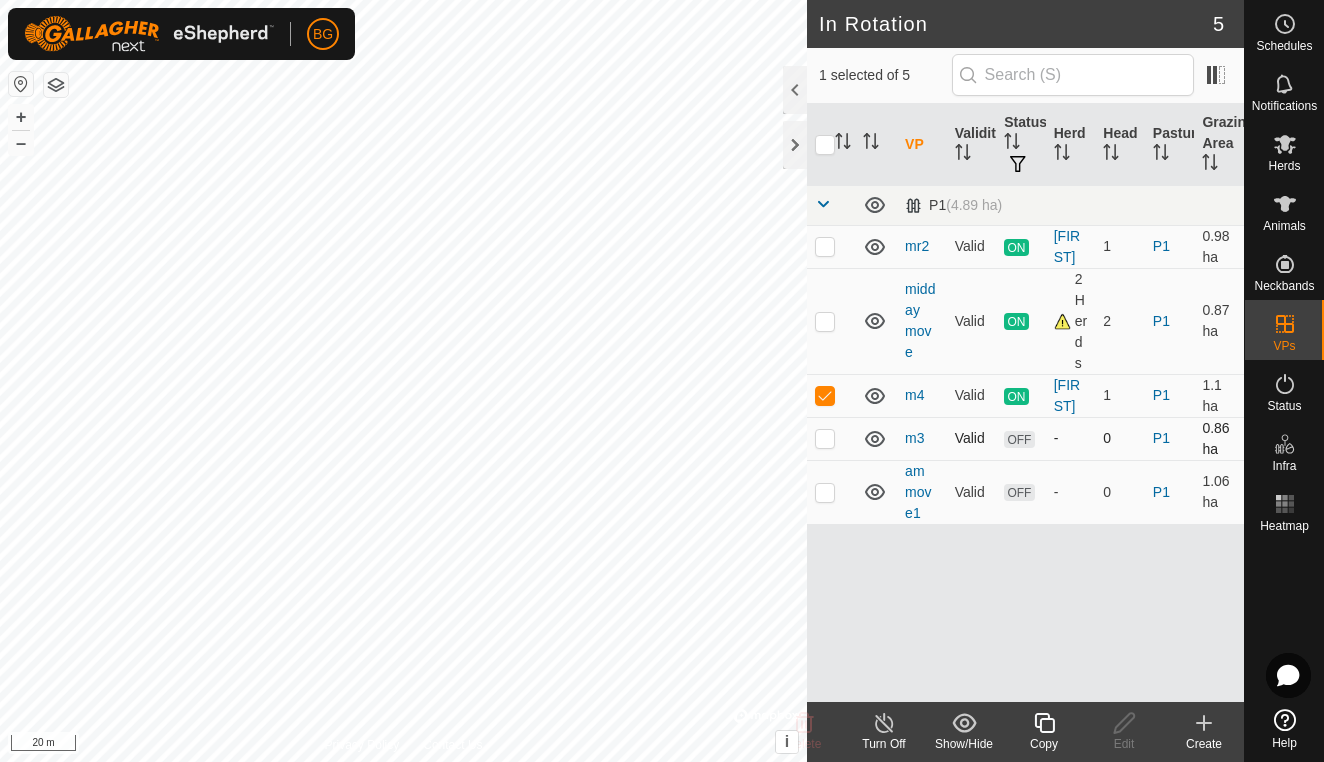 click at bounding box center (825, 438) 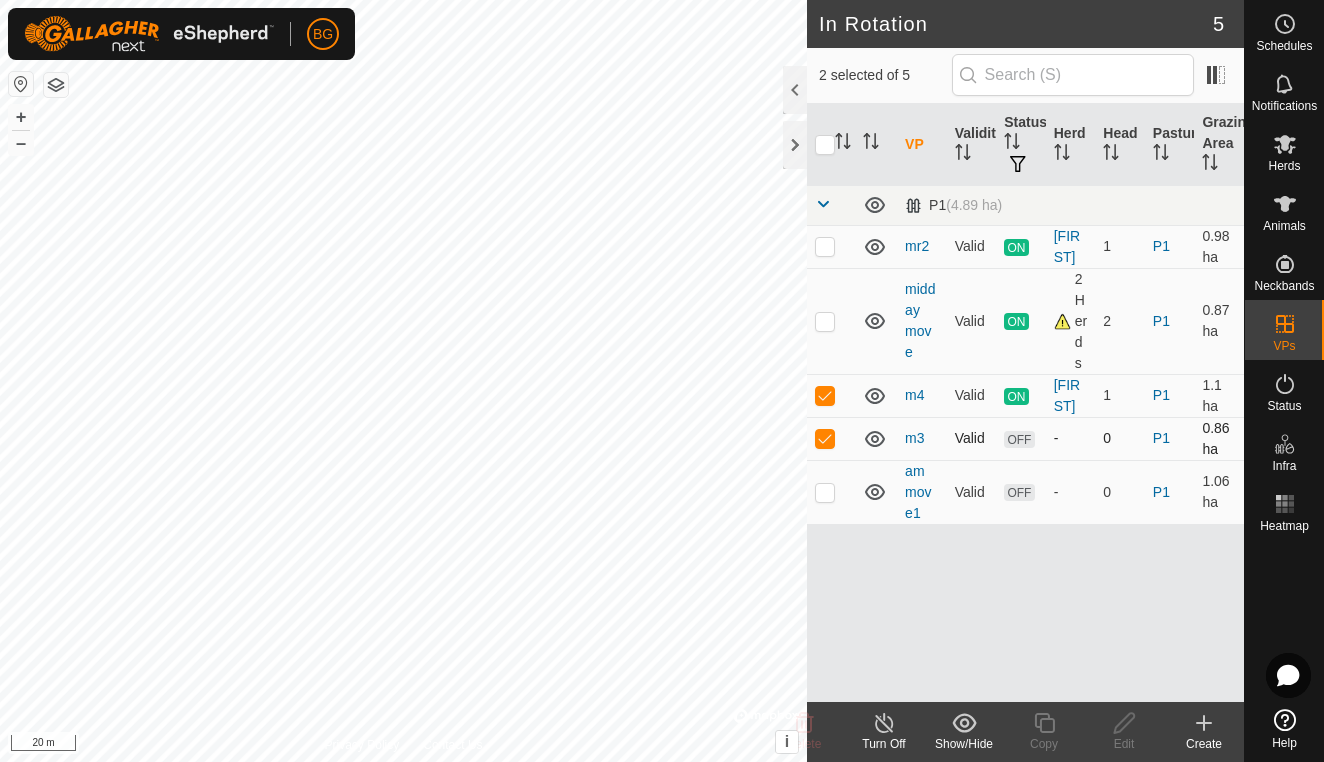 click at bounding box center (825, 438) 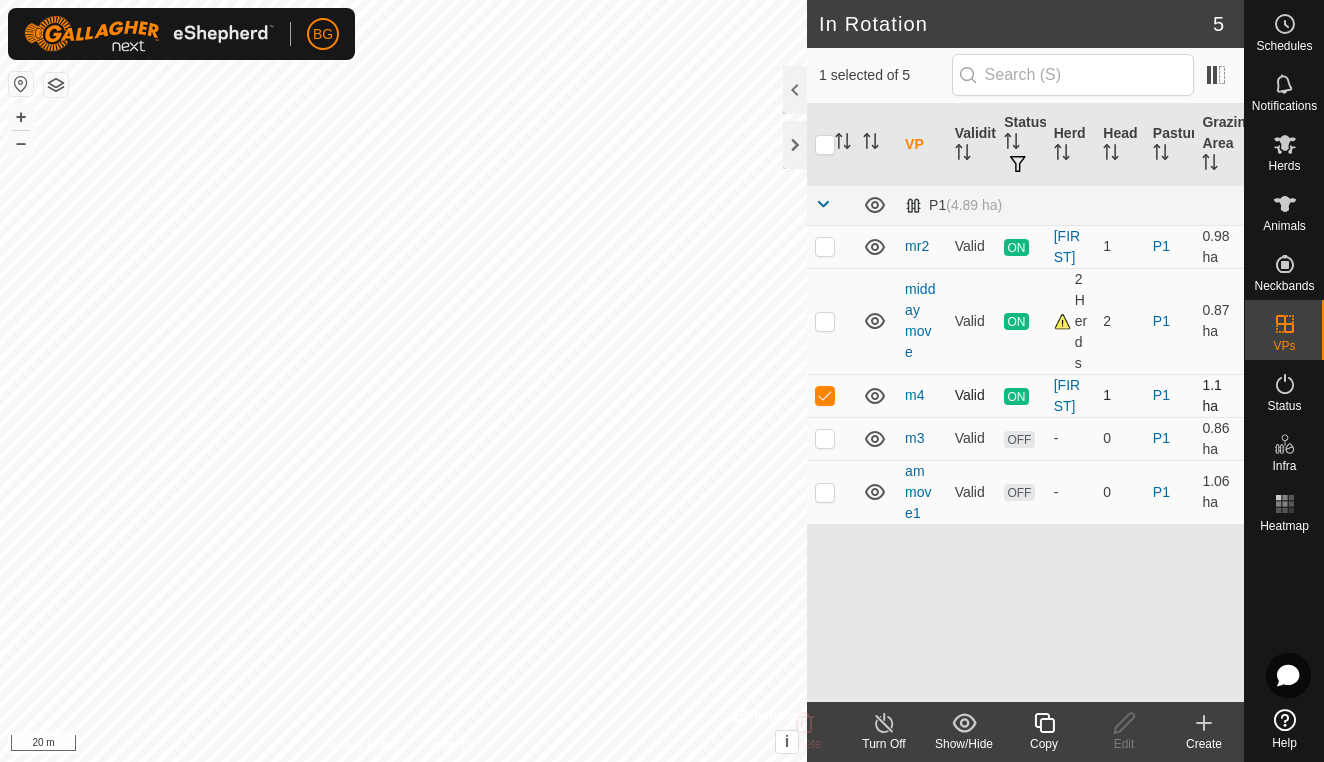click at bounding box center (825, 395) 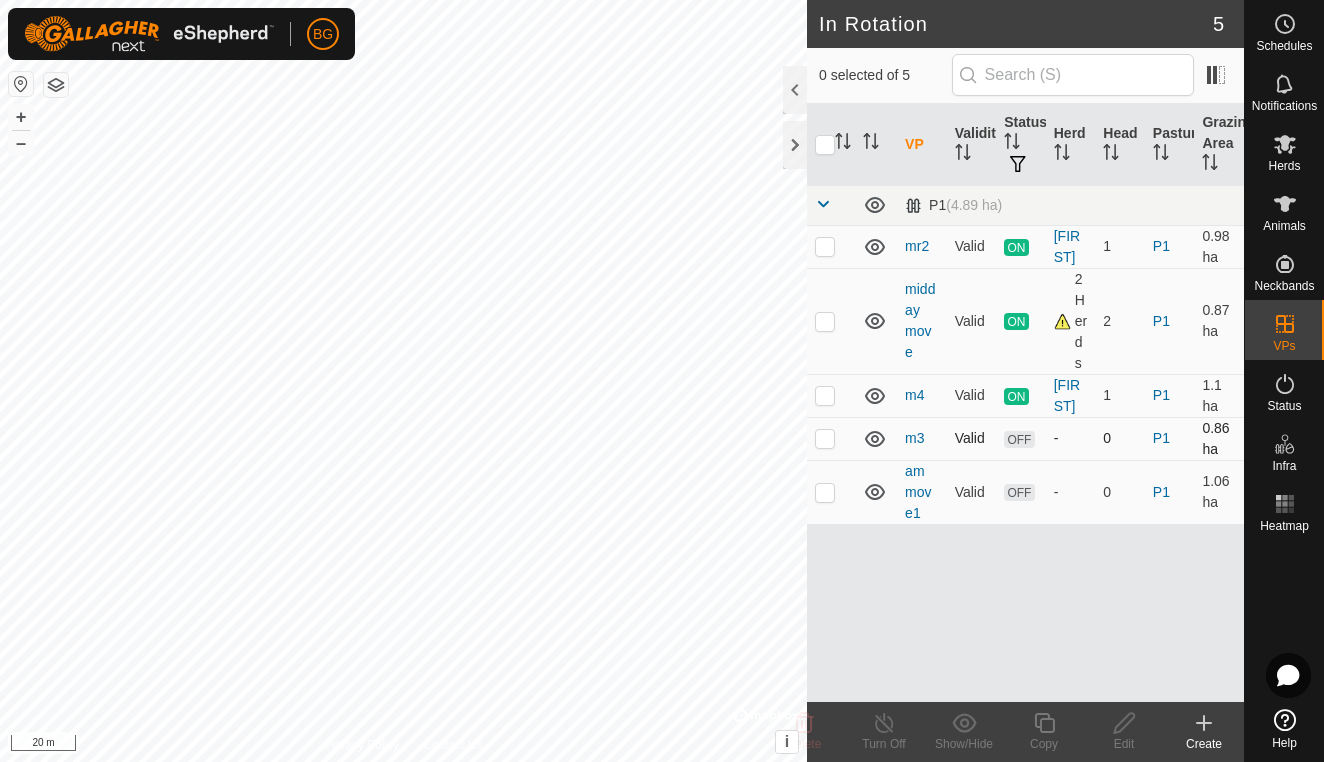 click at bounding box center [825, 438] 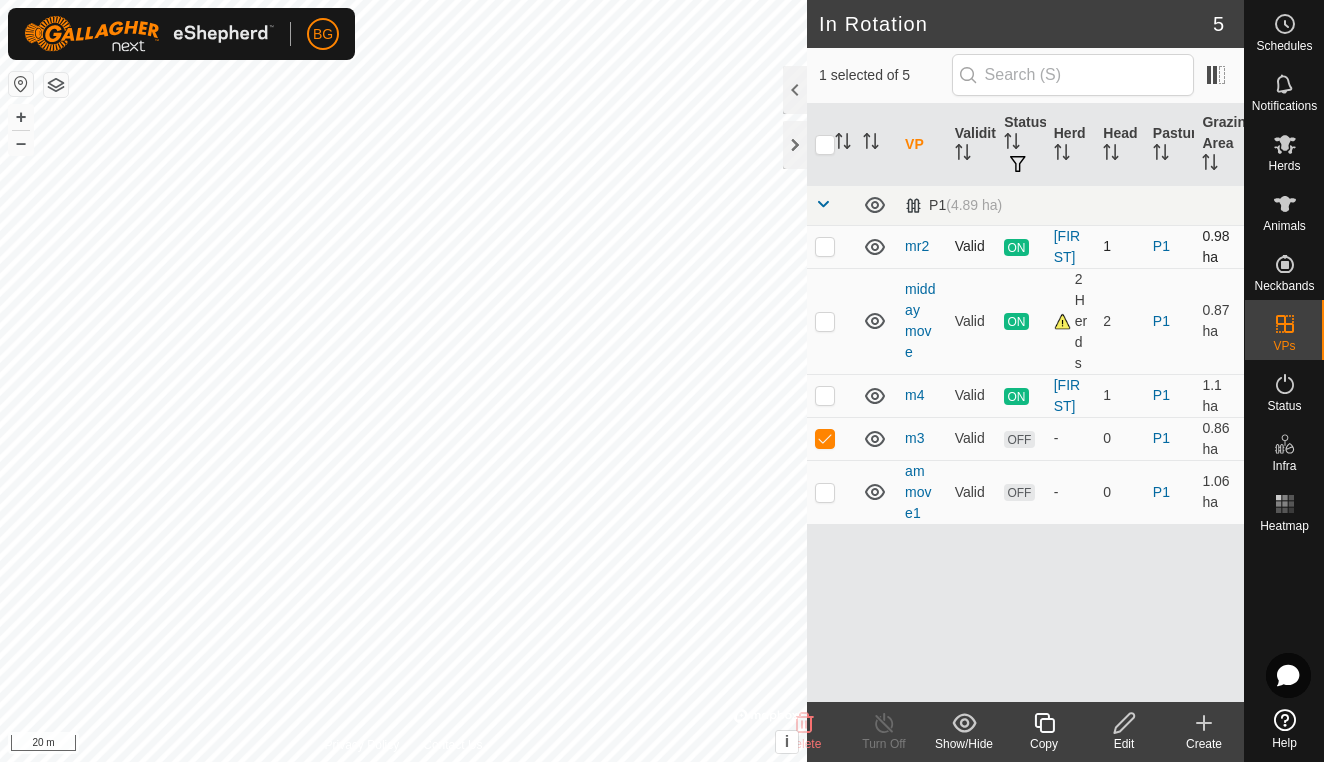 click at bounding box center [825, 246] 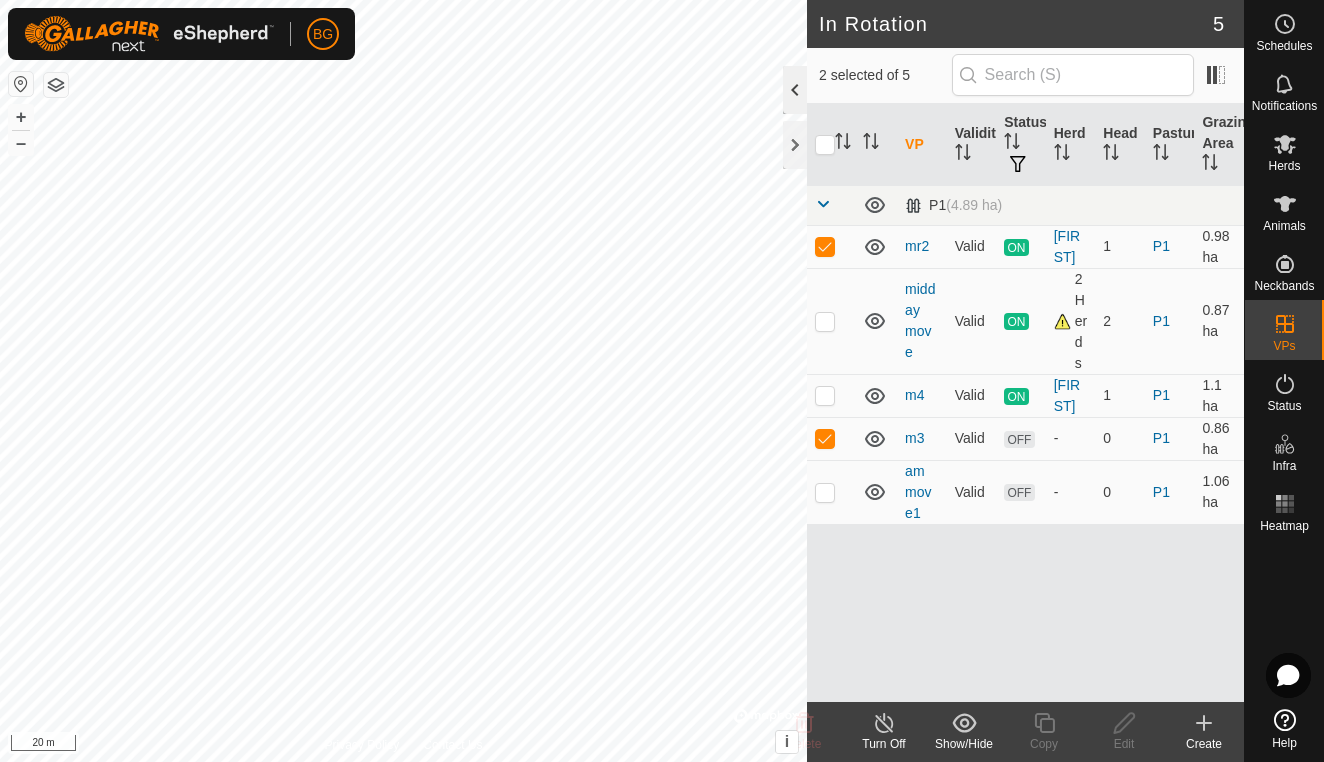 click 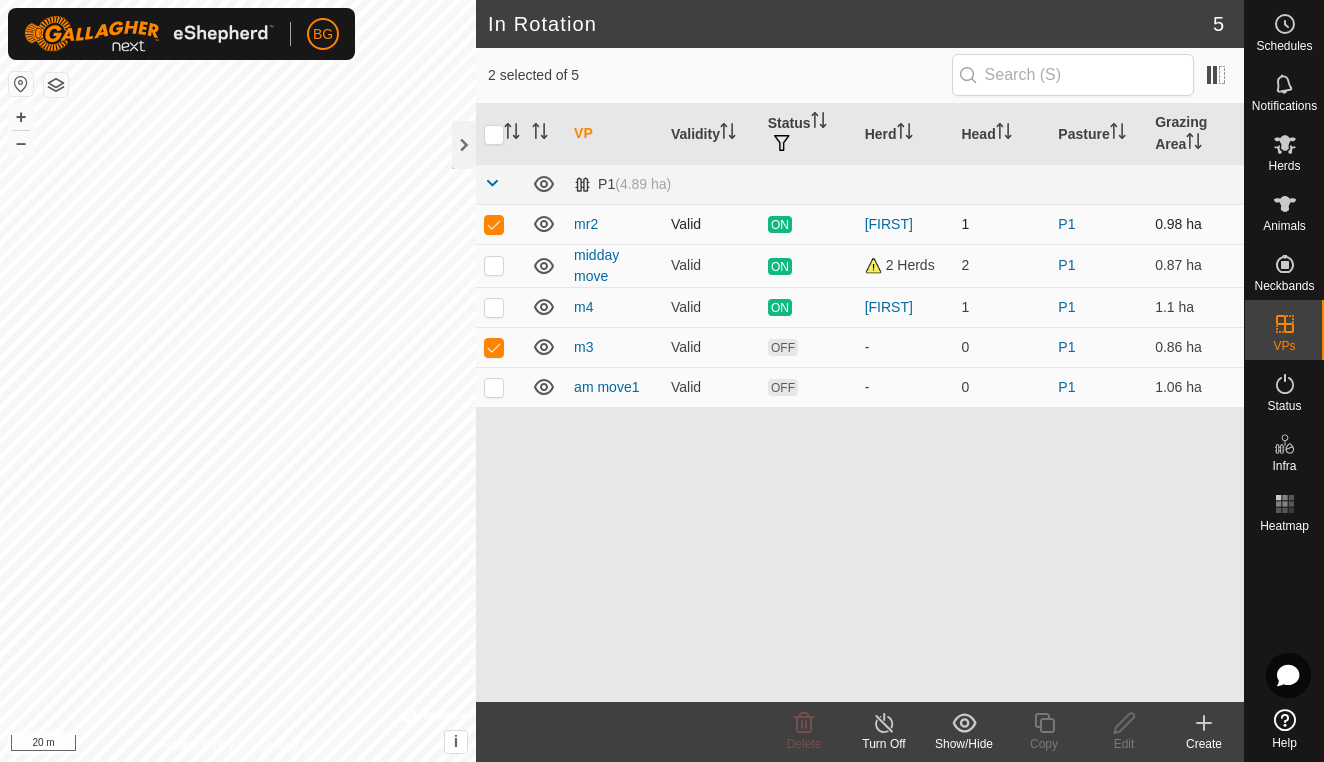 click at bounding box center (494, 224) 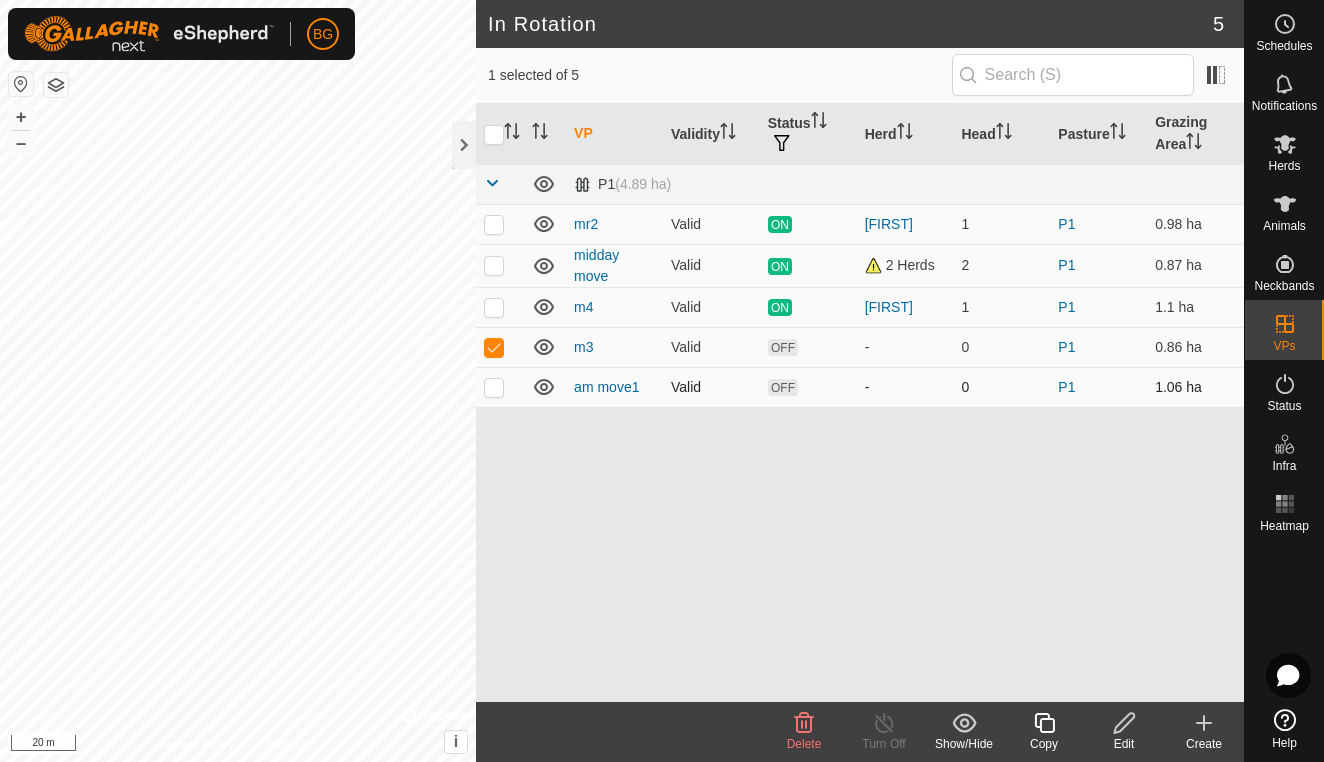click at bounding box center [494, 387] 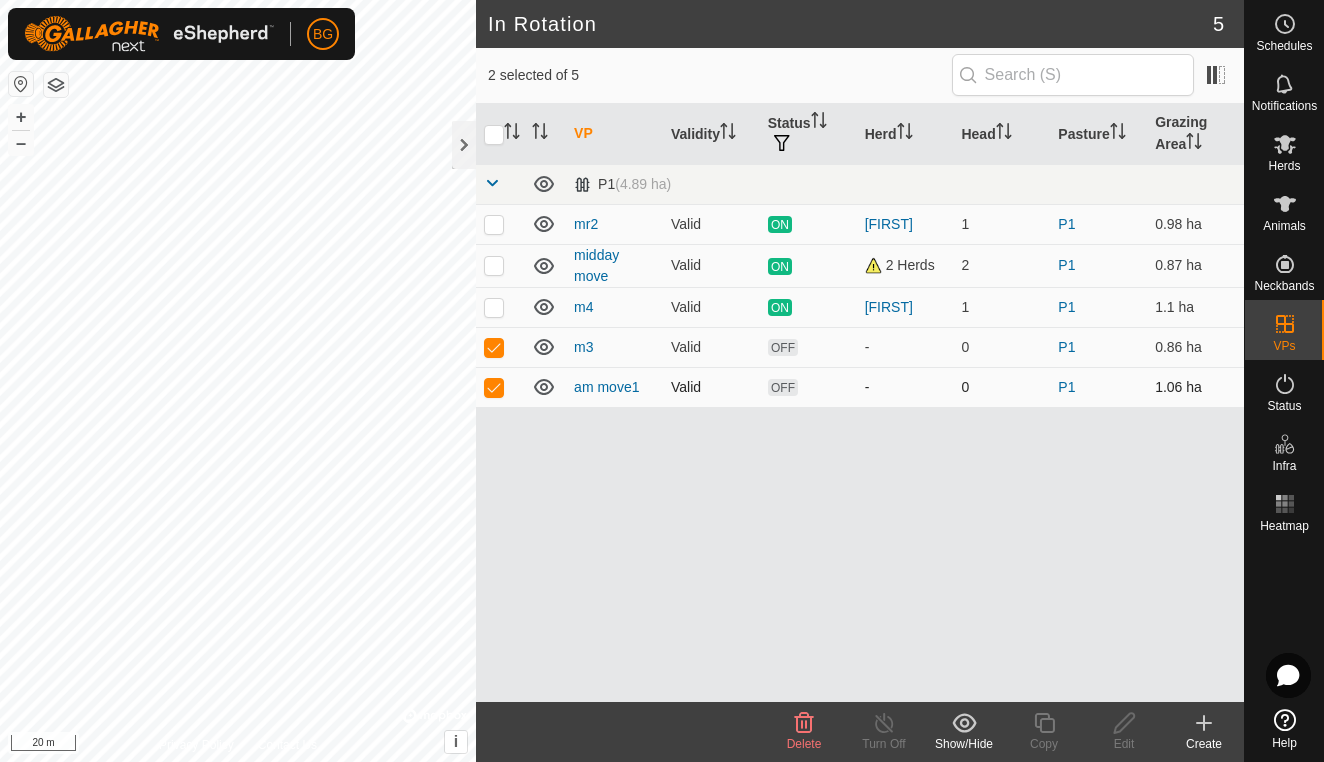 click at bounding box center [494, 387] 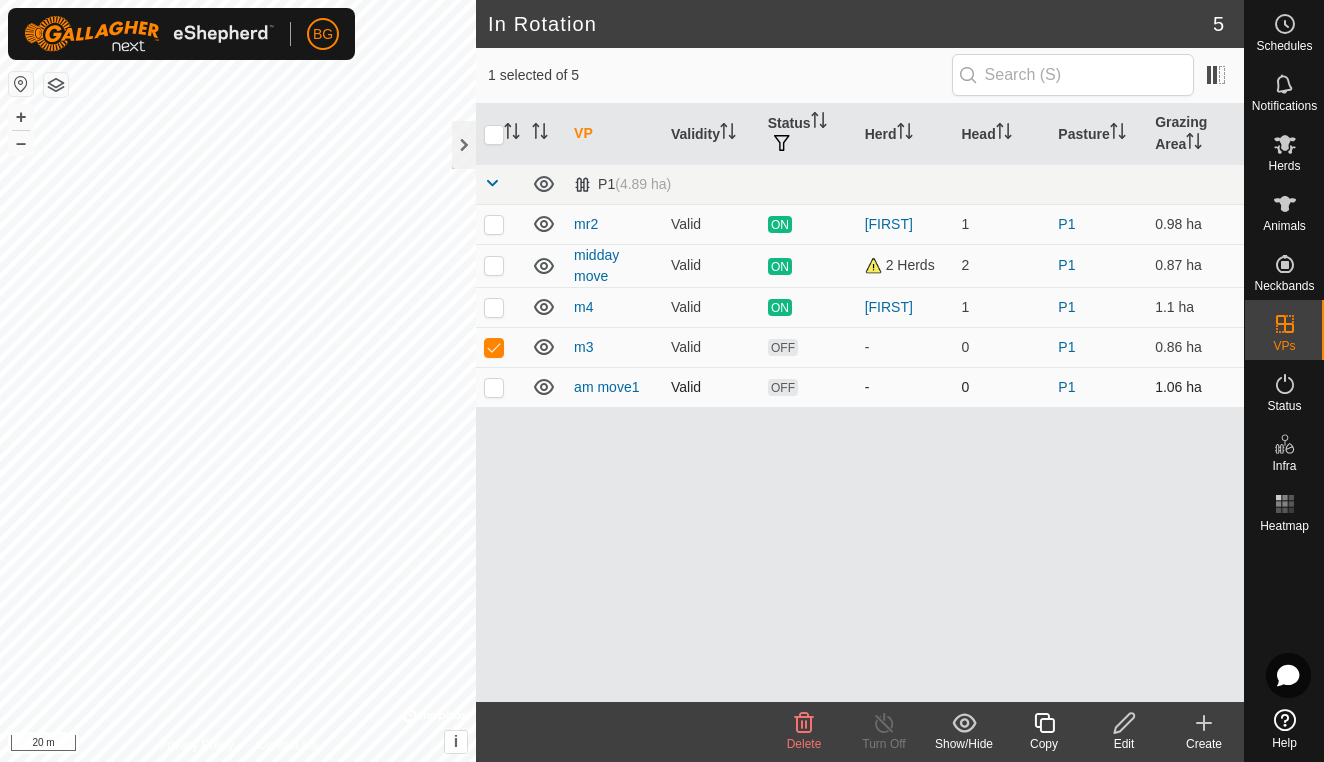 click at bounding box center [494, 387] 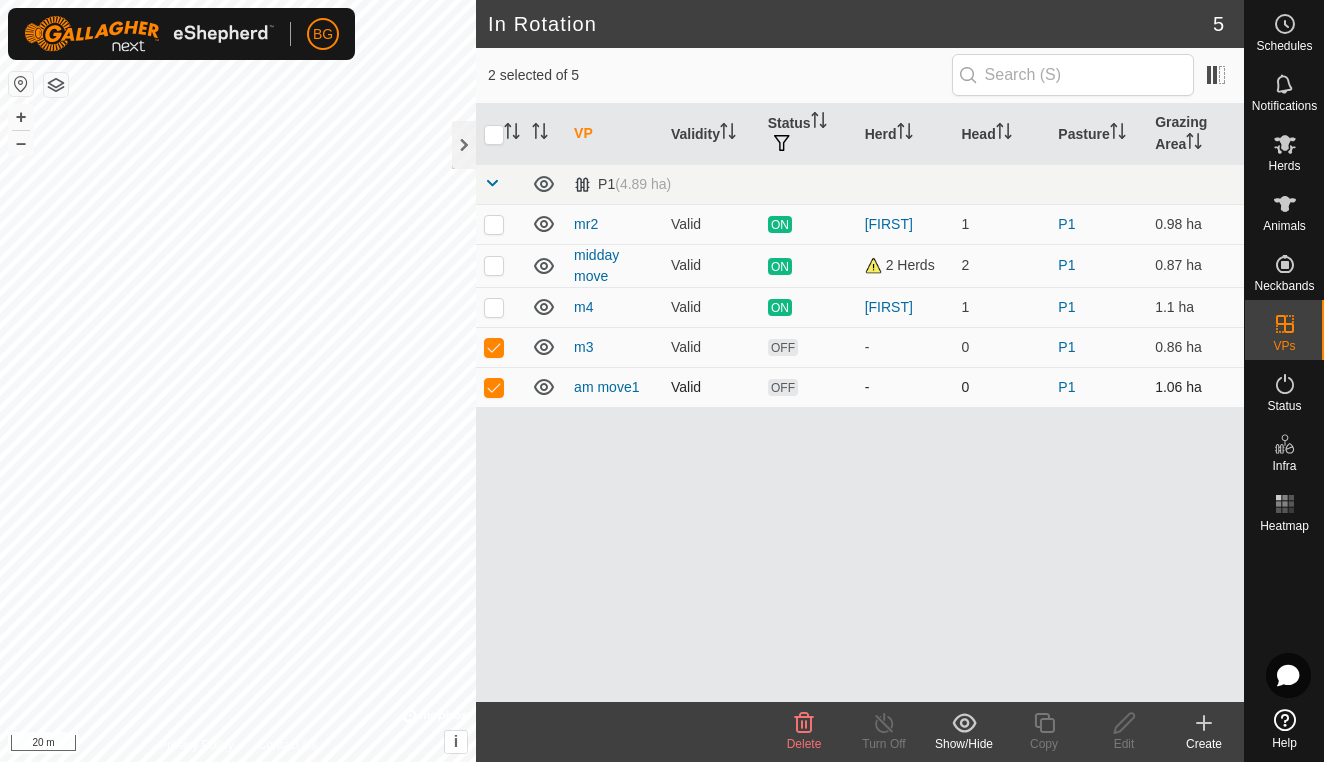 click at bounding box center [494, 387] 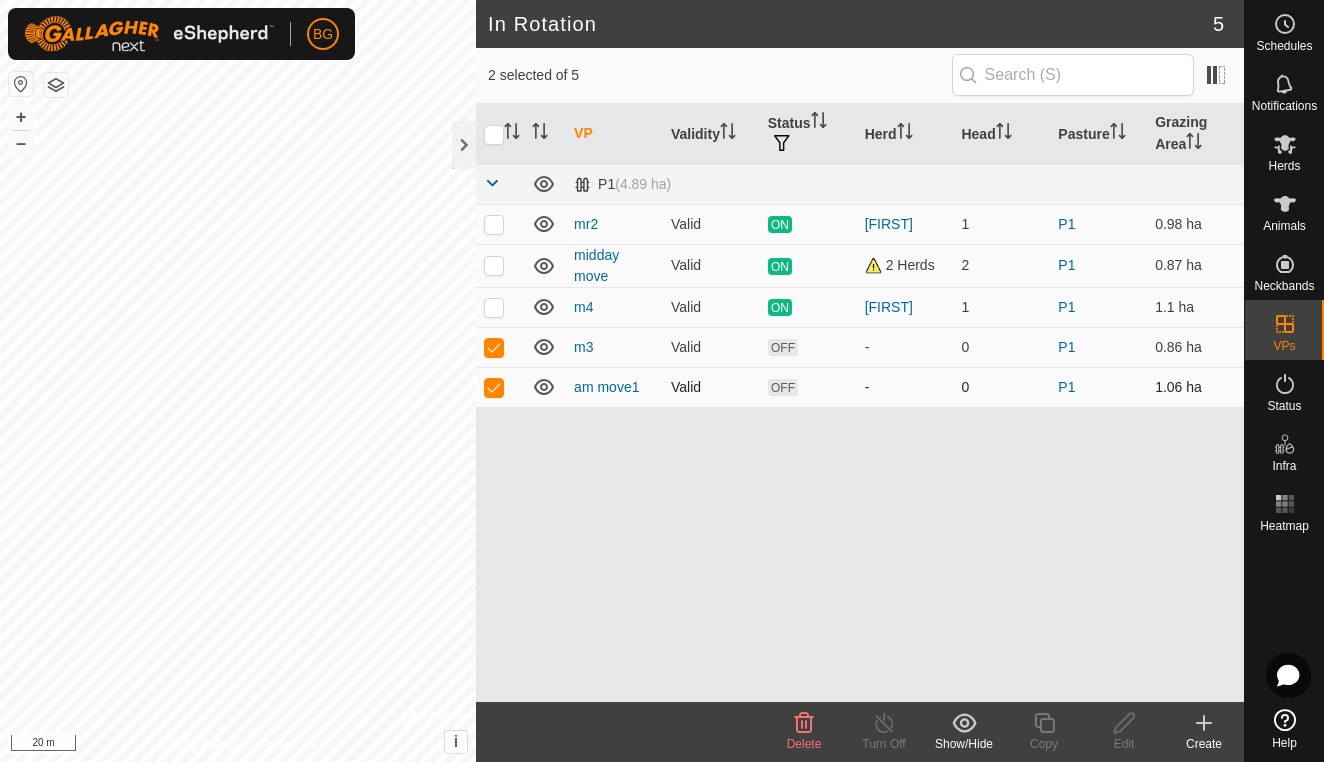 checkbox on "false" 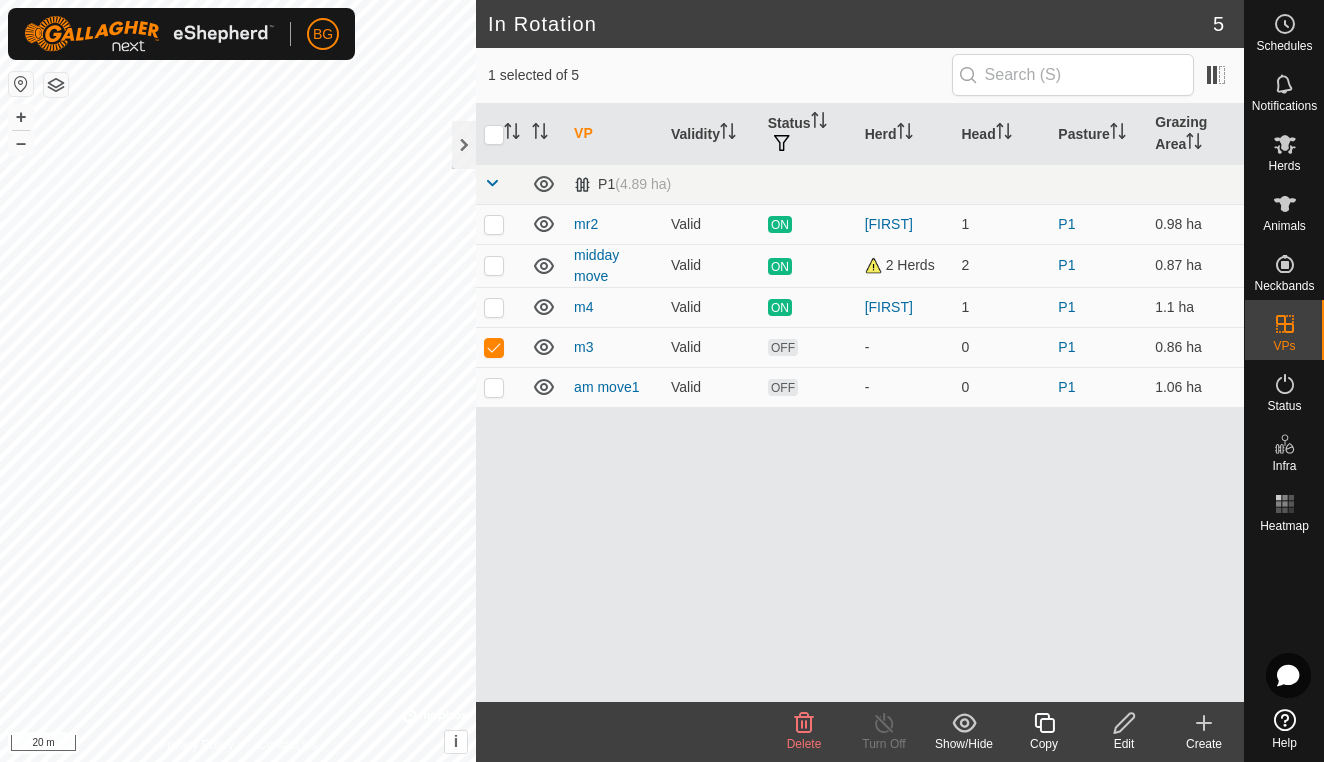 click 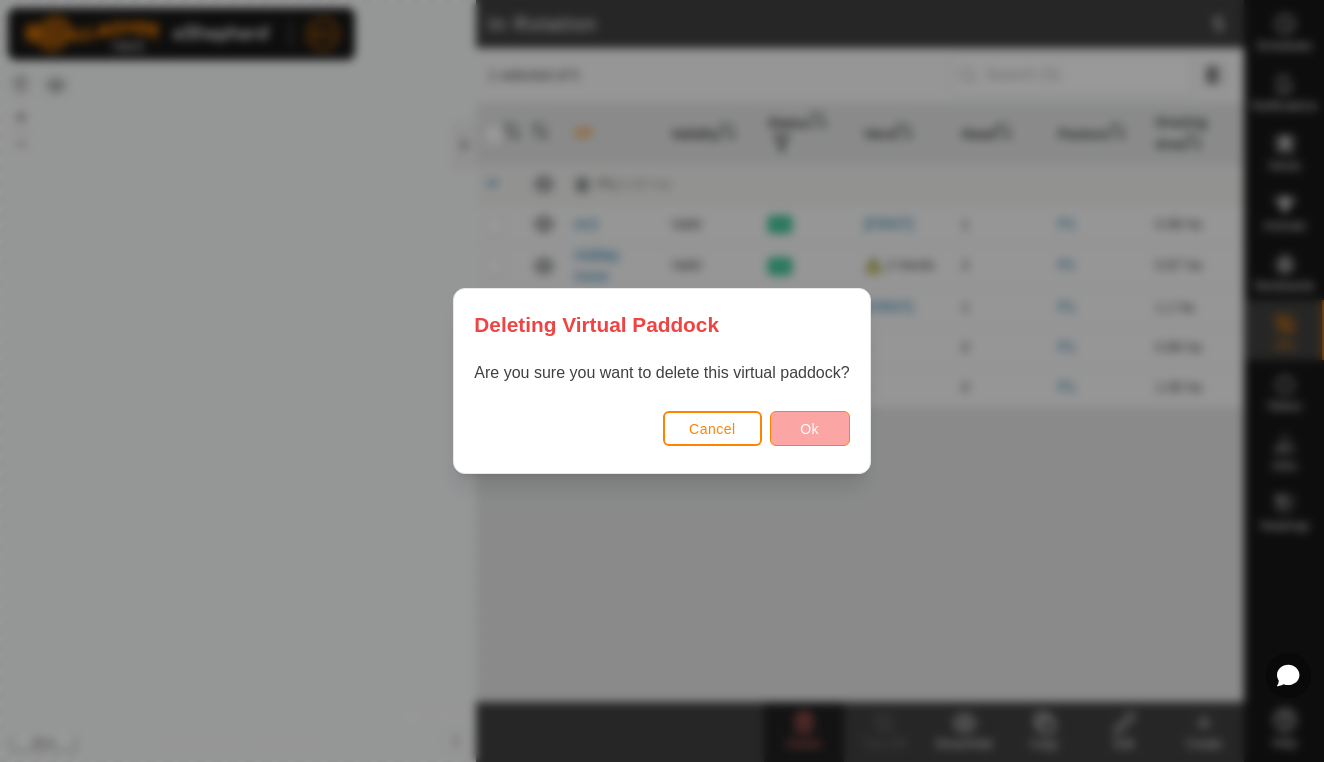 click on "Ok" at bounding box center [810, 428] 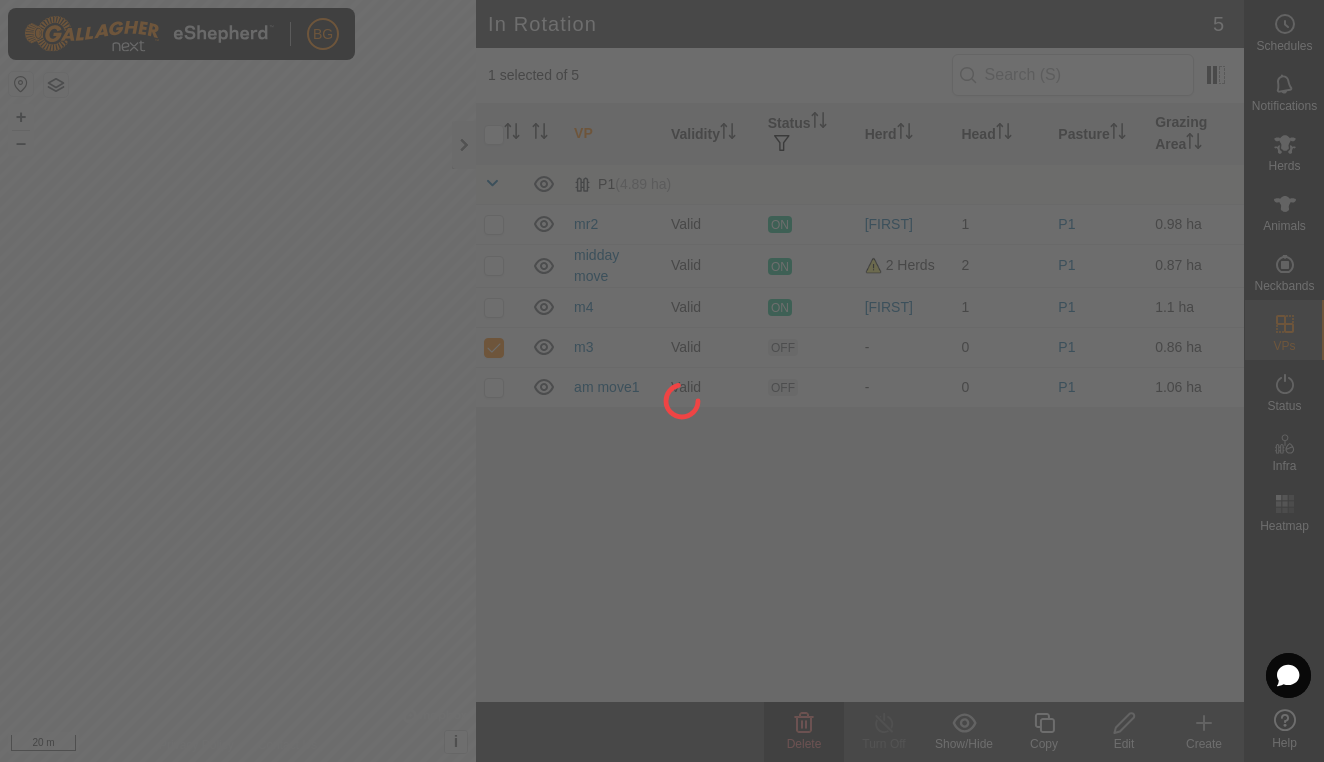 checkbox on "false" 